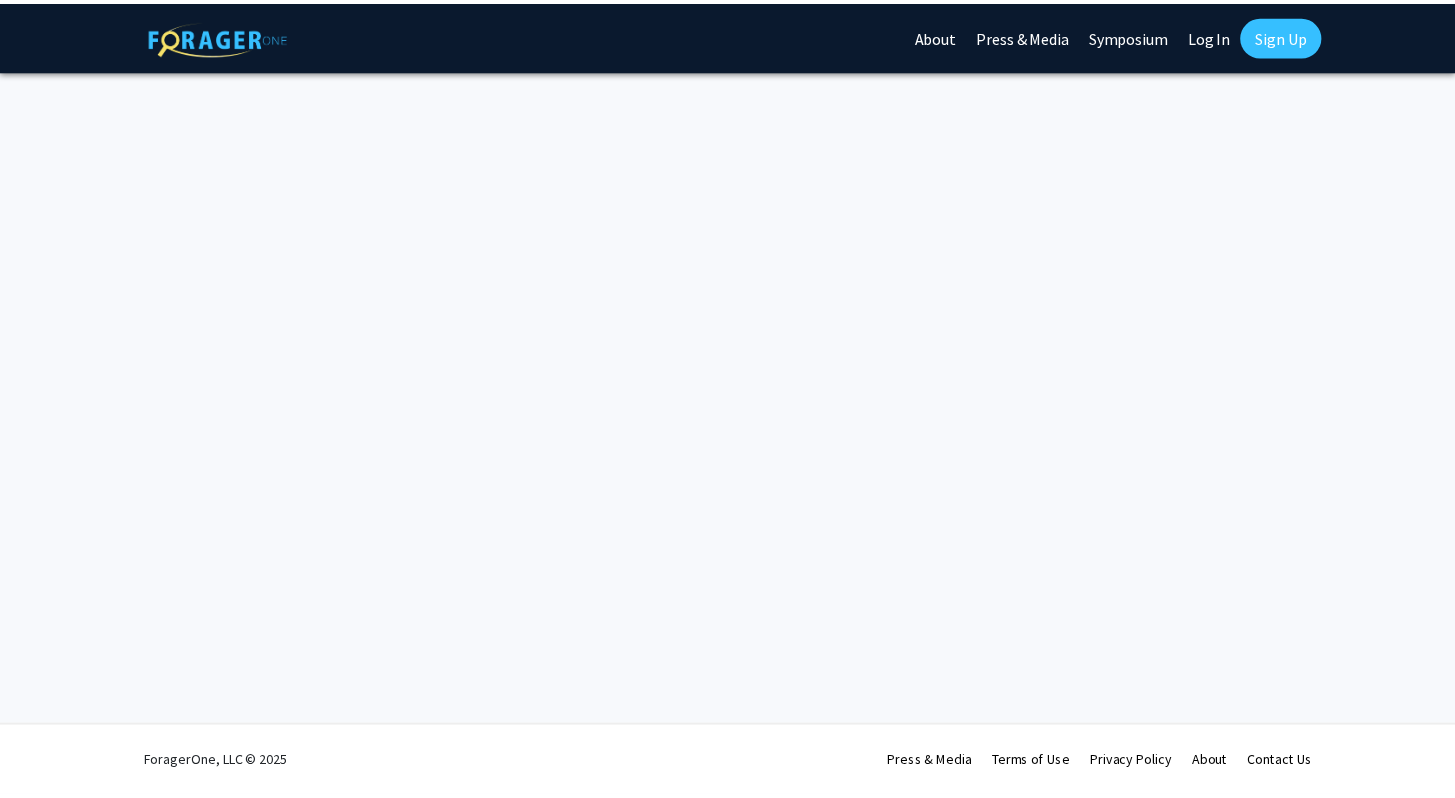 scroll, scrollTop: 0, scrollLeft: 0, axis: both 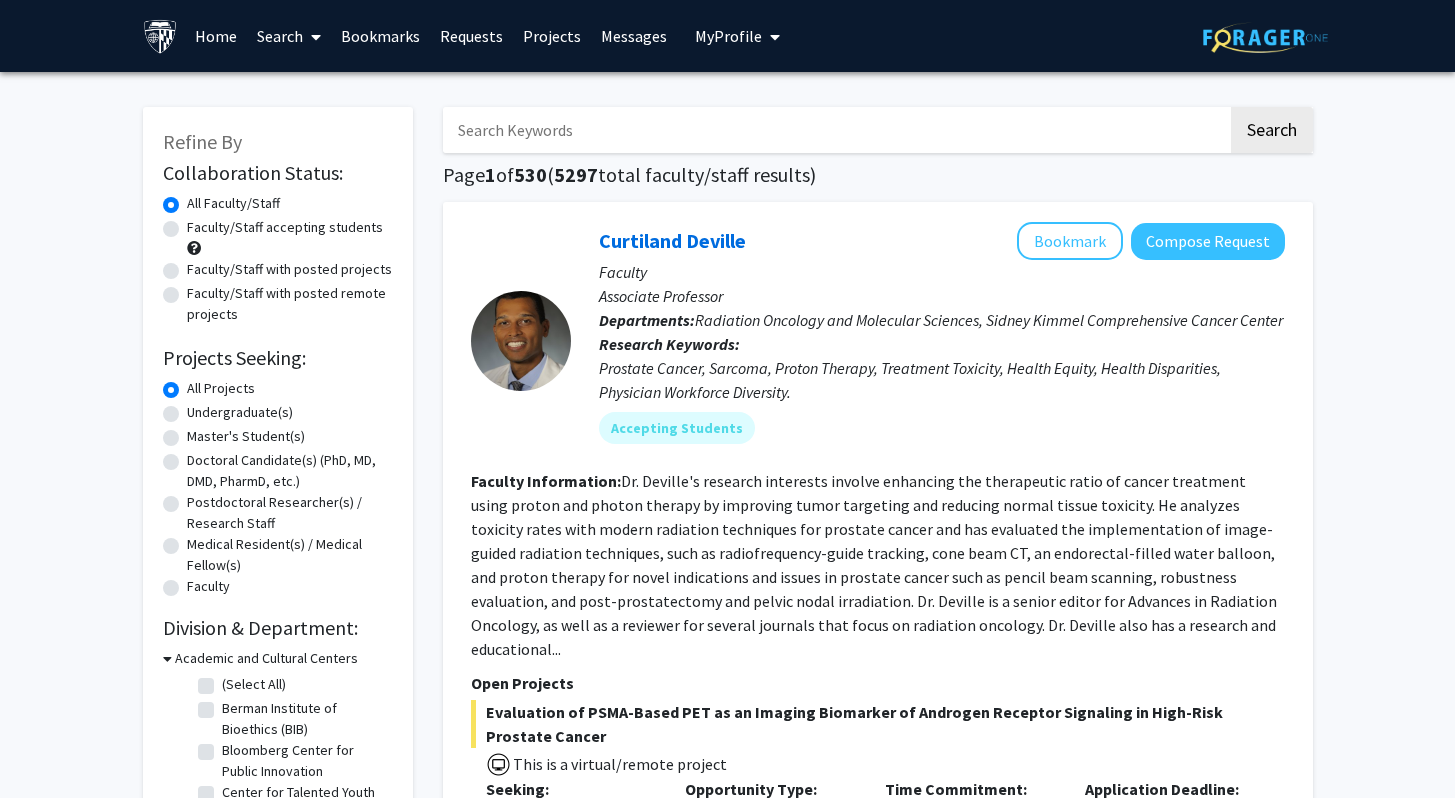 click on "Undergraduate(s)" 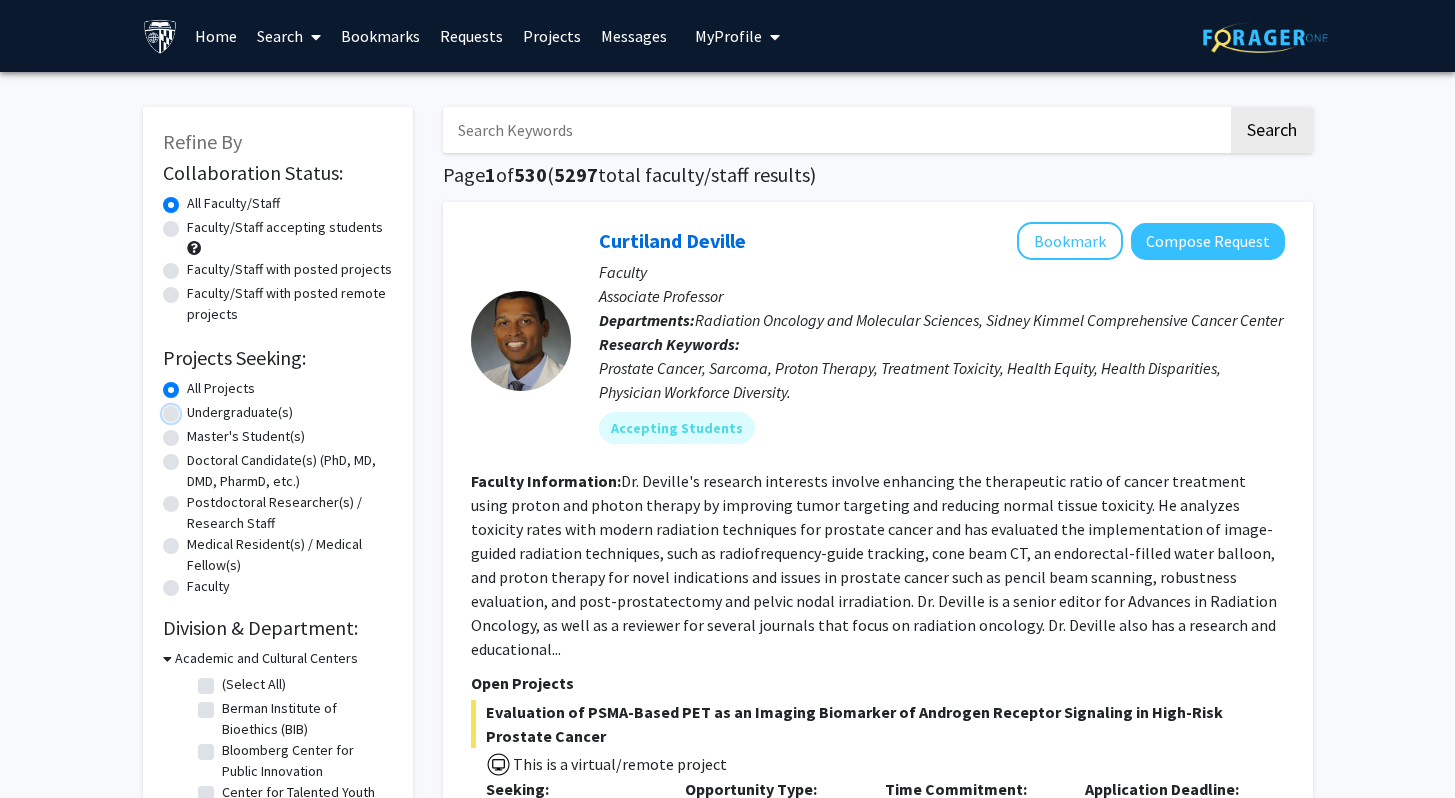 click on "Undergraduate(s)" at bounding box center (193, 408) 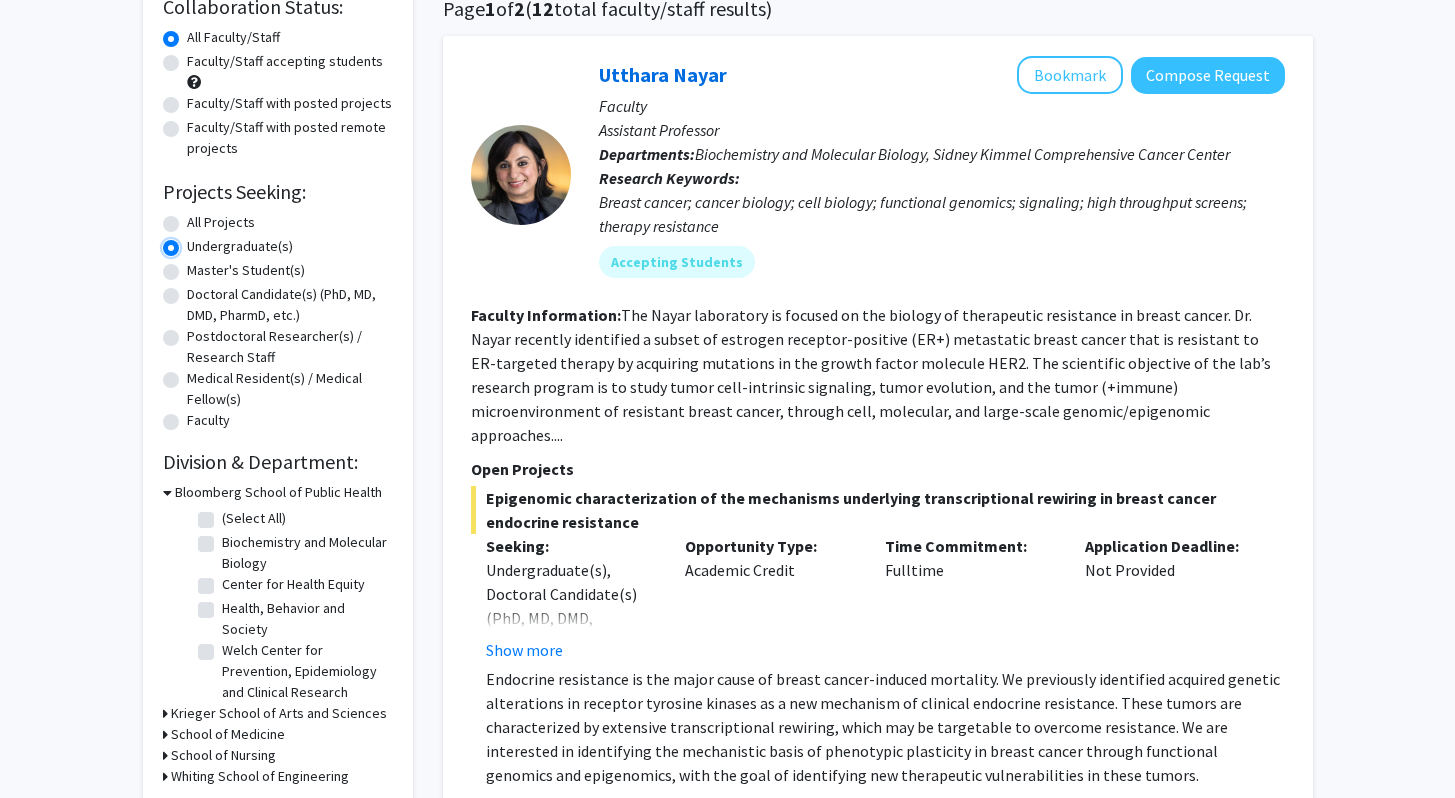 scroll, scrollTop: 206, scrollLeft: 0, axis: vertical 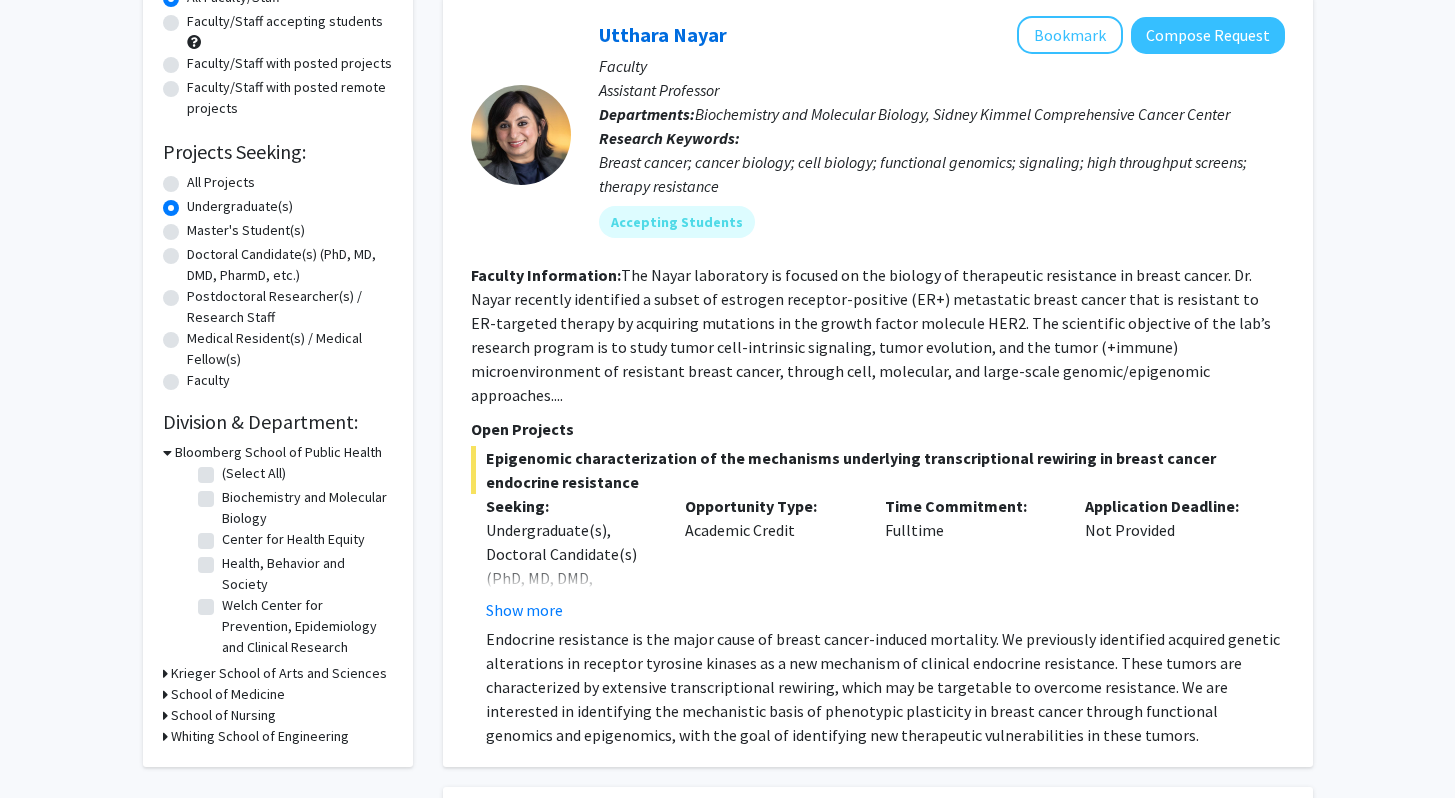 click on "School of Medicine" at bounding box center (228, 694) 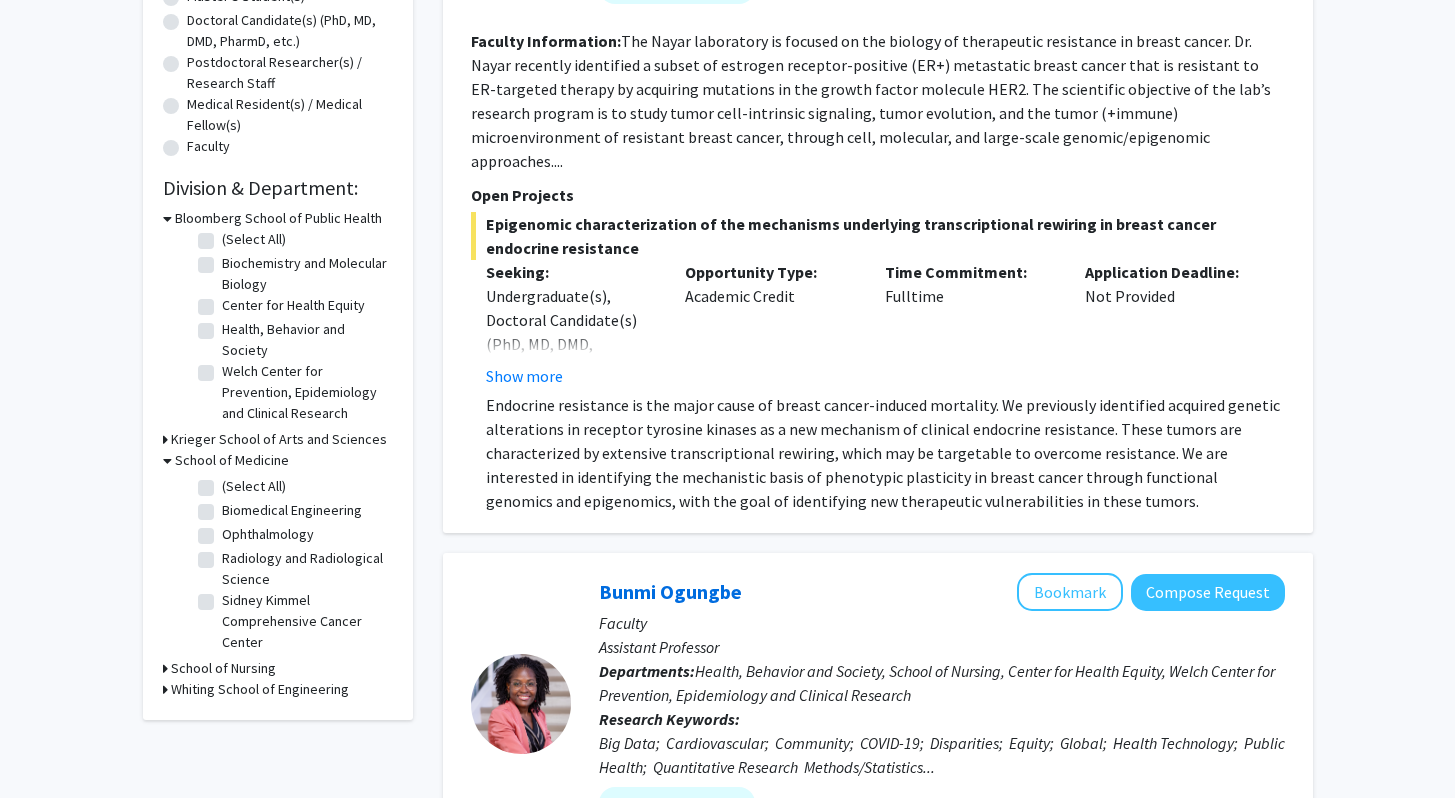 scroll, scrollTop: 445, scrollLeft: 0, axis: vertical 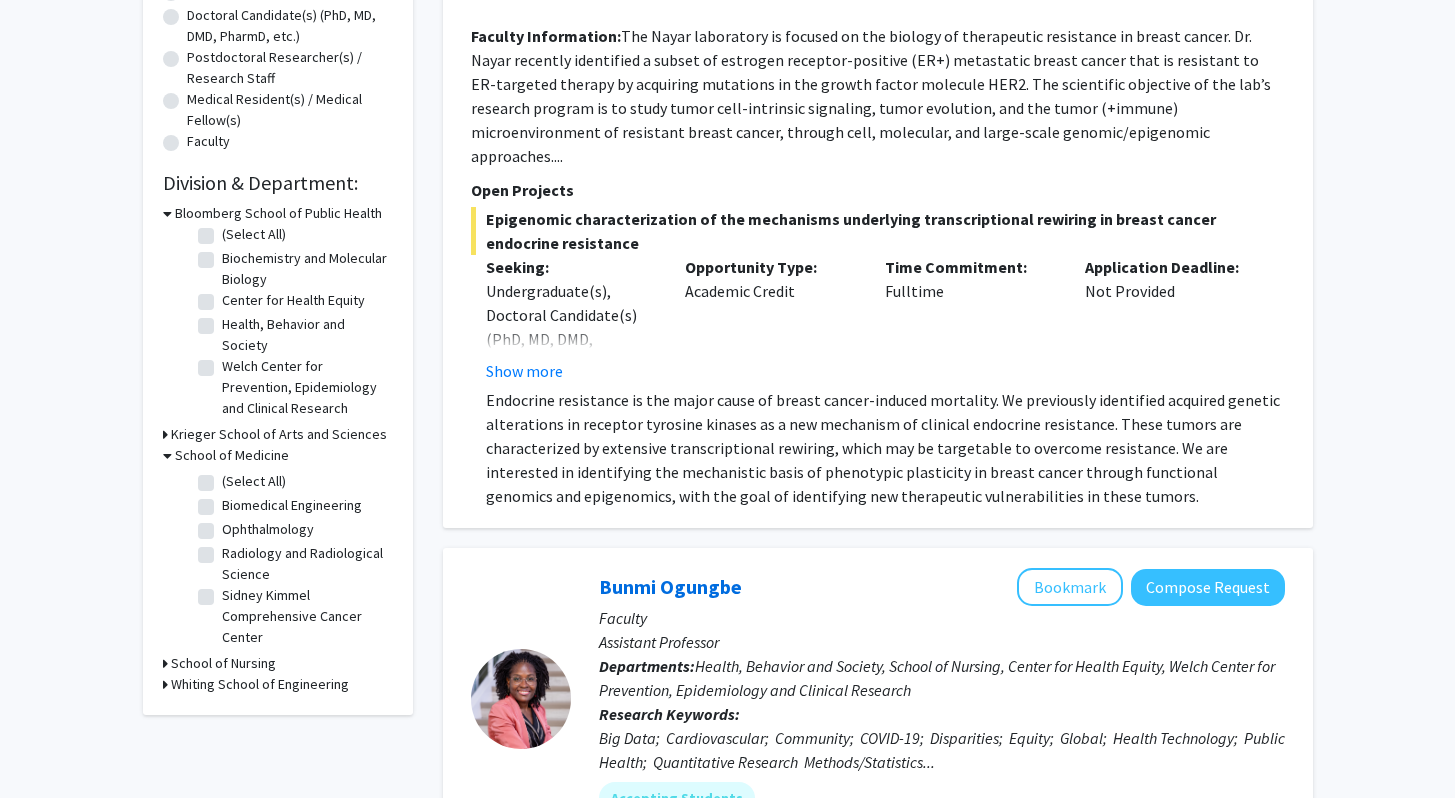 click on "Krieger School of Arts and Sciences" at bounding box center [279, 434] 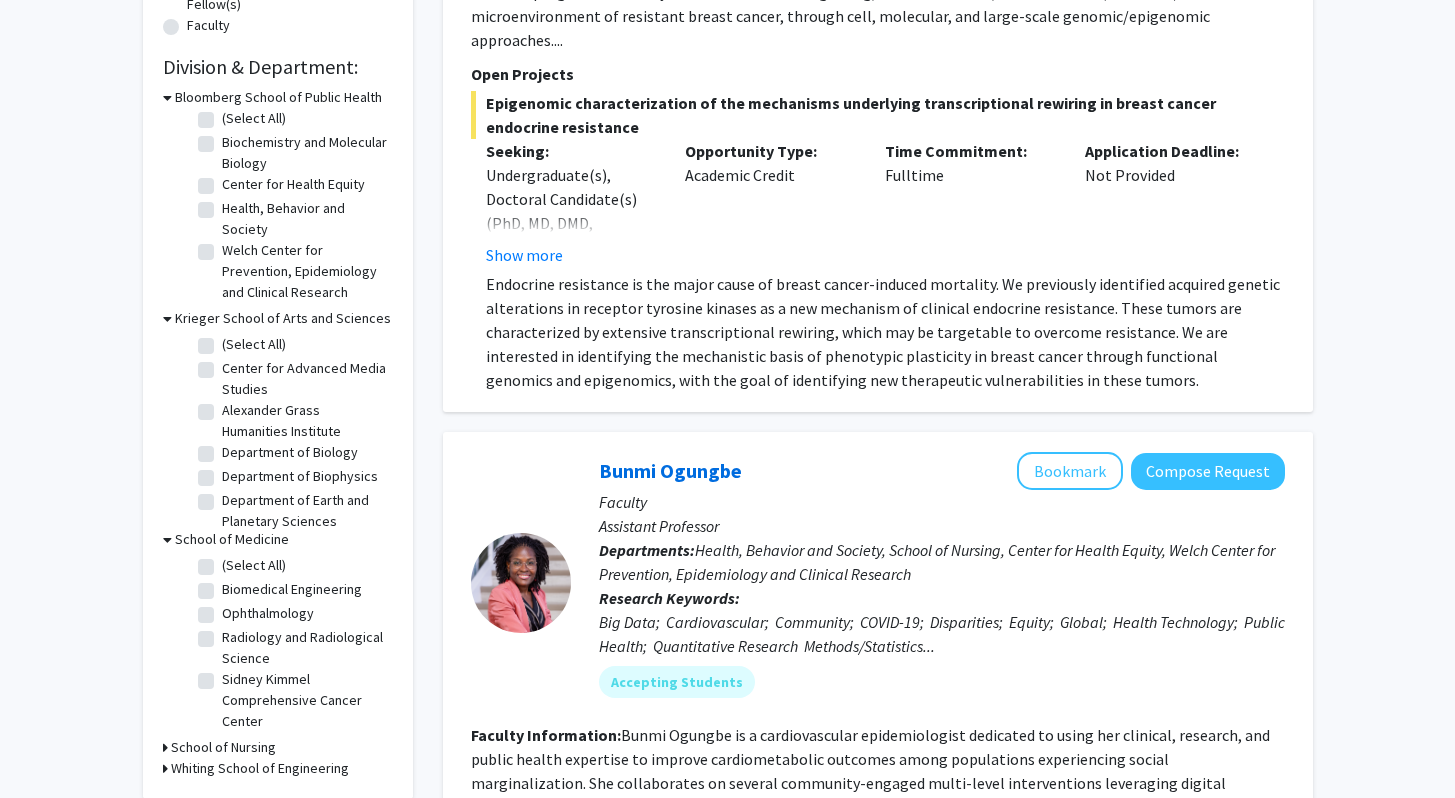 scroll, scrollTop: 0, scrollLeft: 0, axis: both 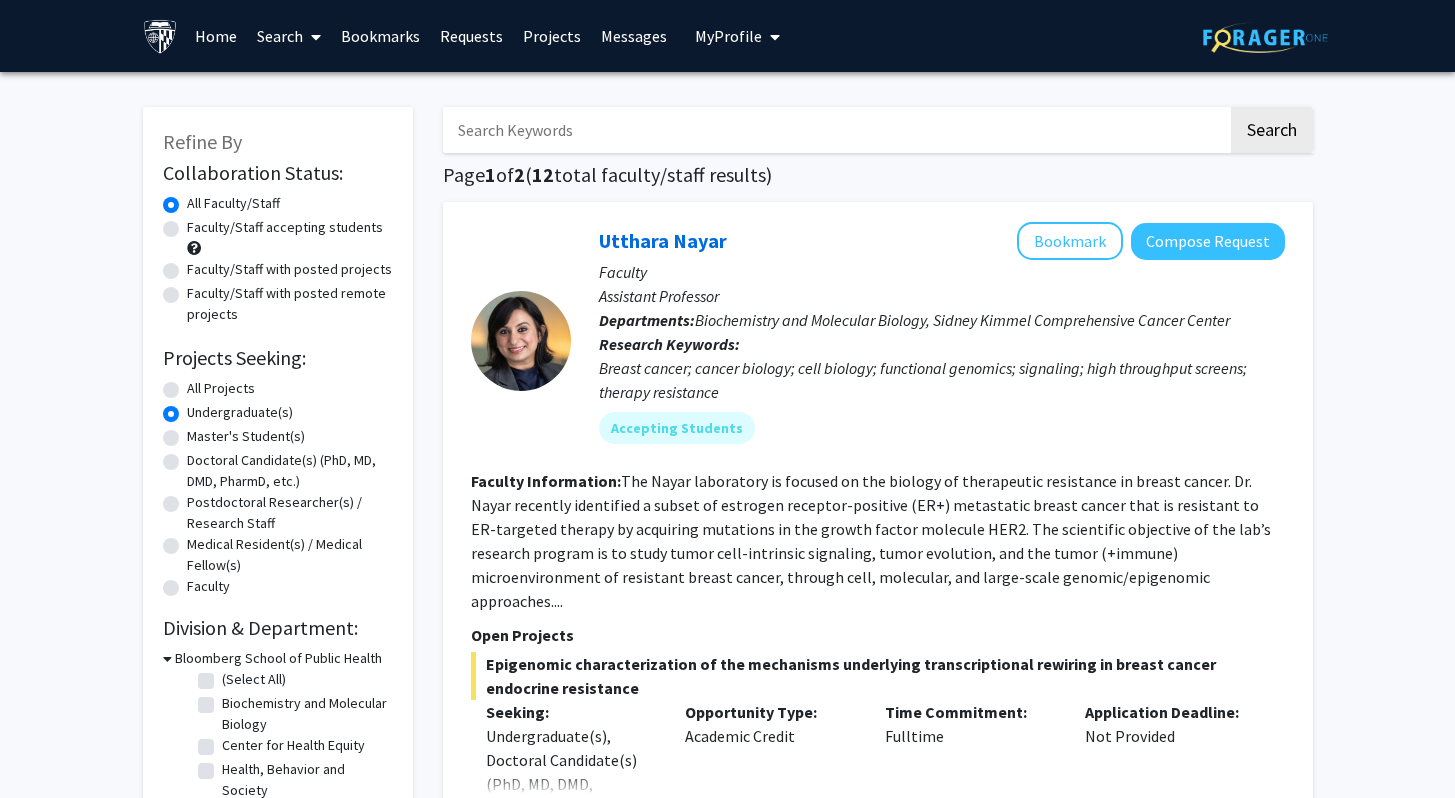 click at bounding box center [835, 130] 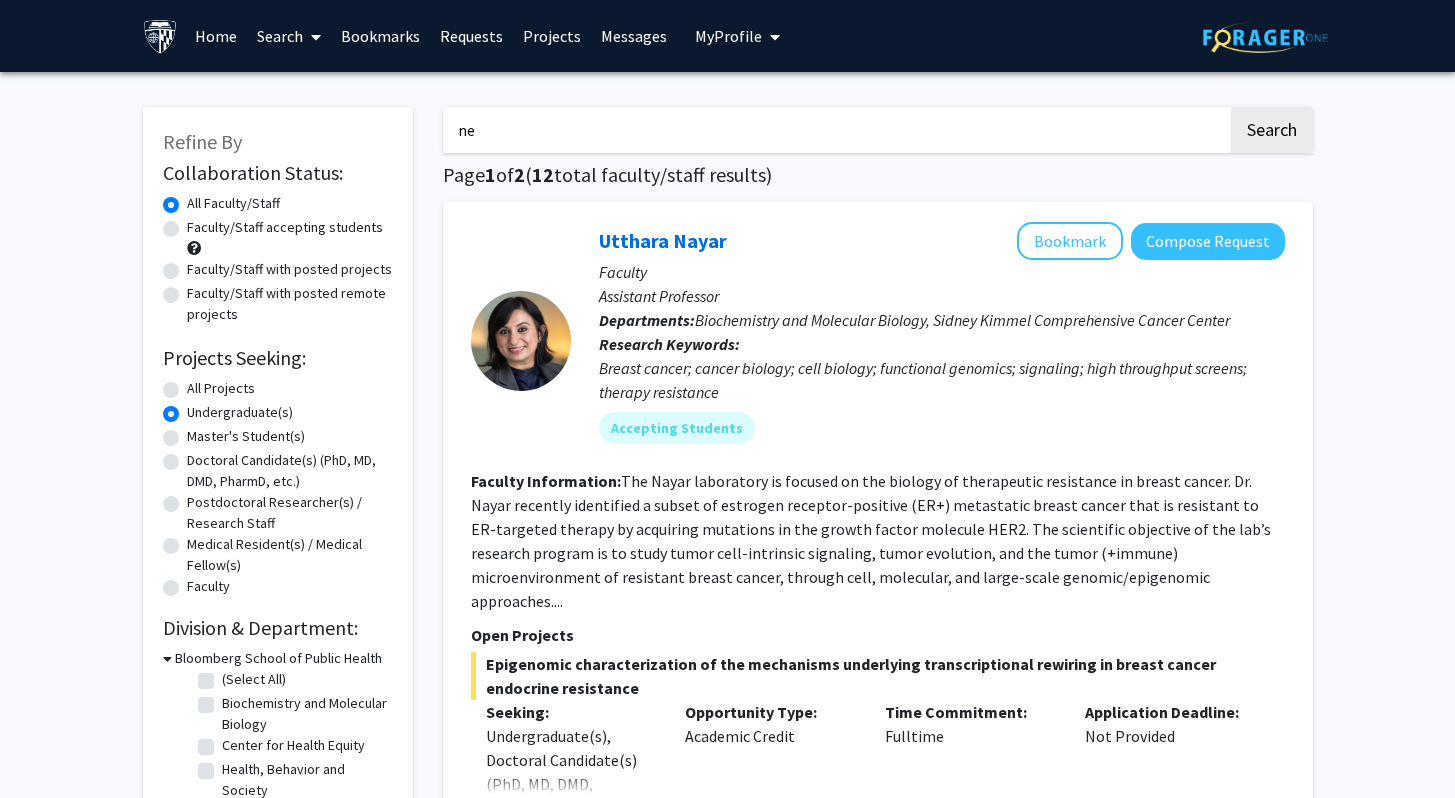 type on "neuroscience" 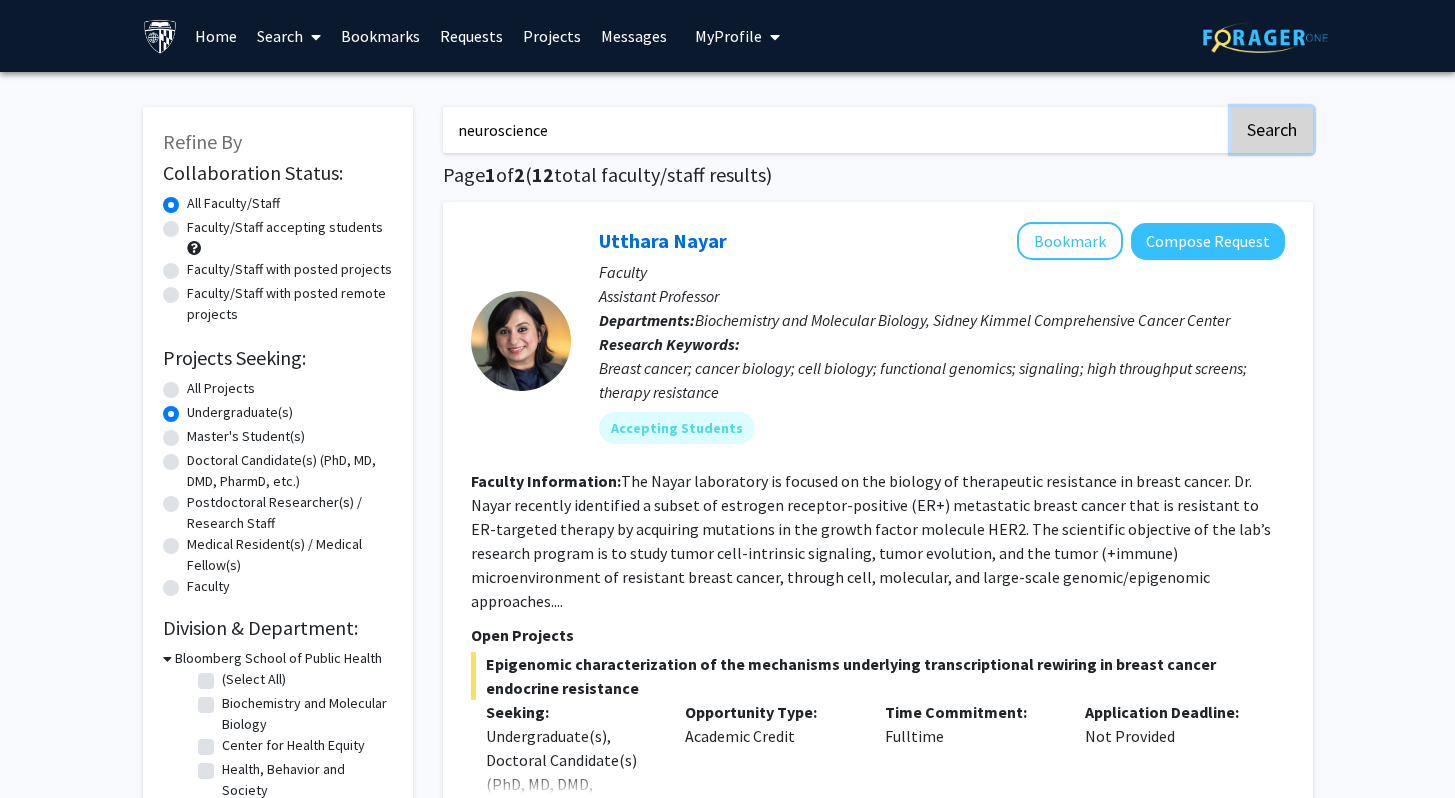 click on "Search" 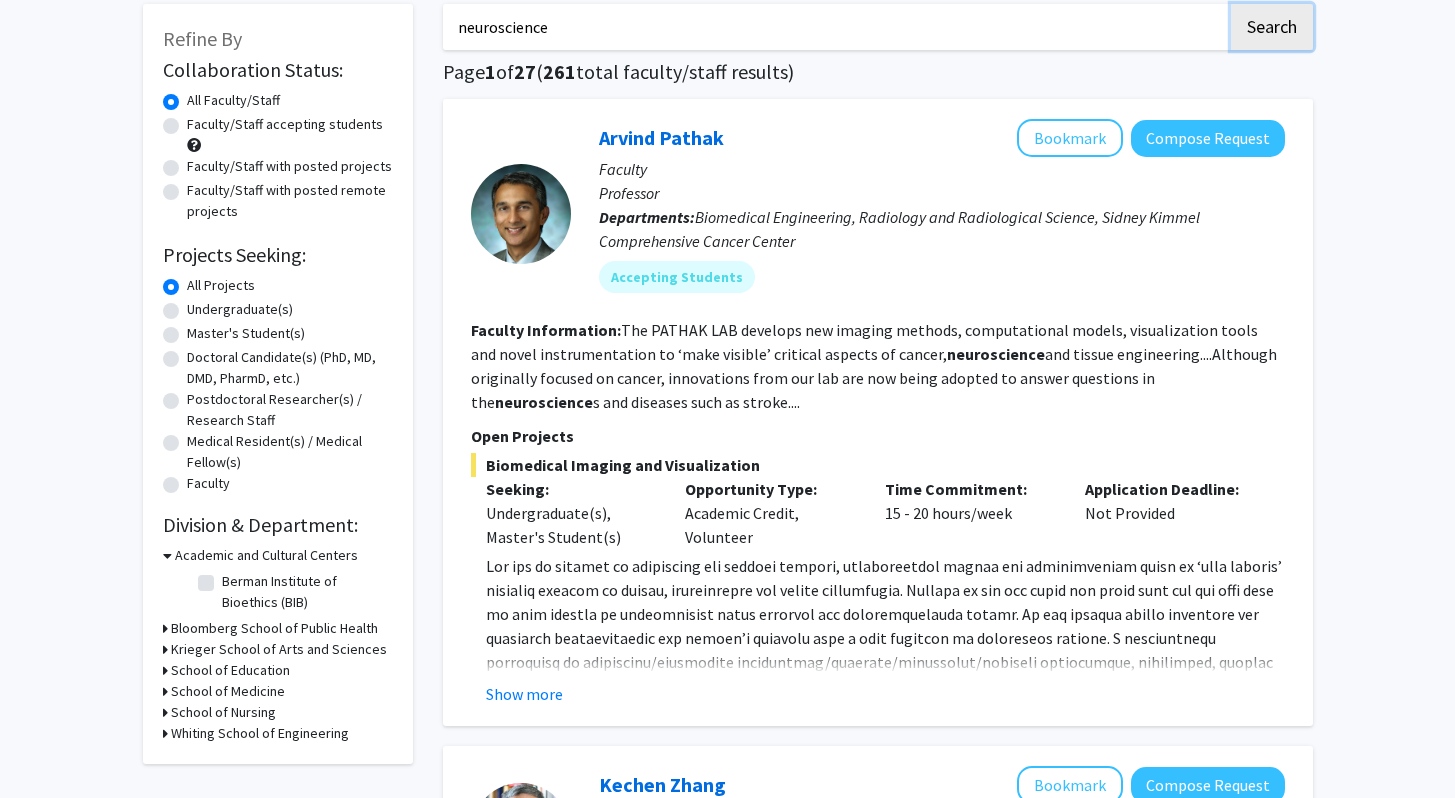 scroll, scrollTop: 106, scrollLeft: 0, axis: vertical 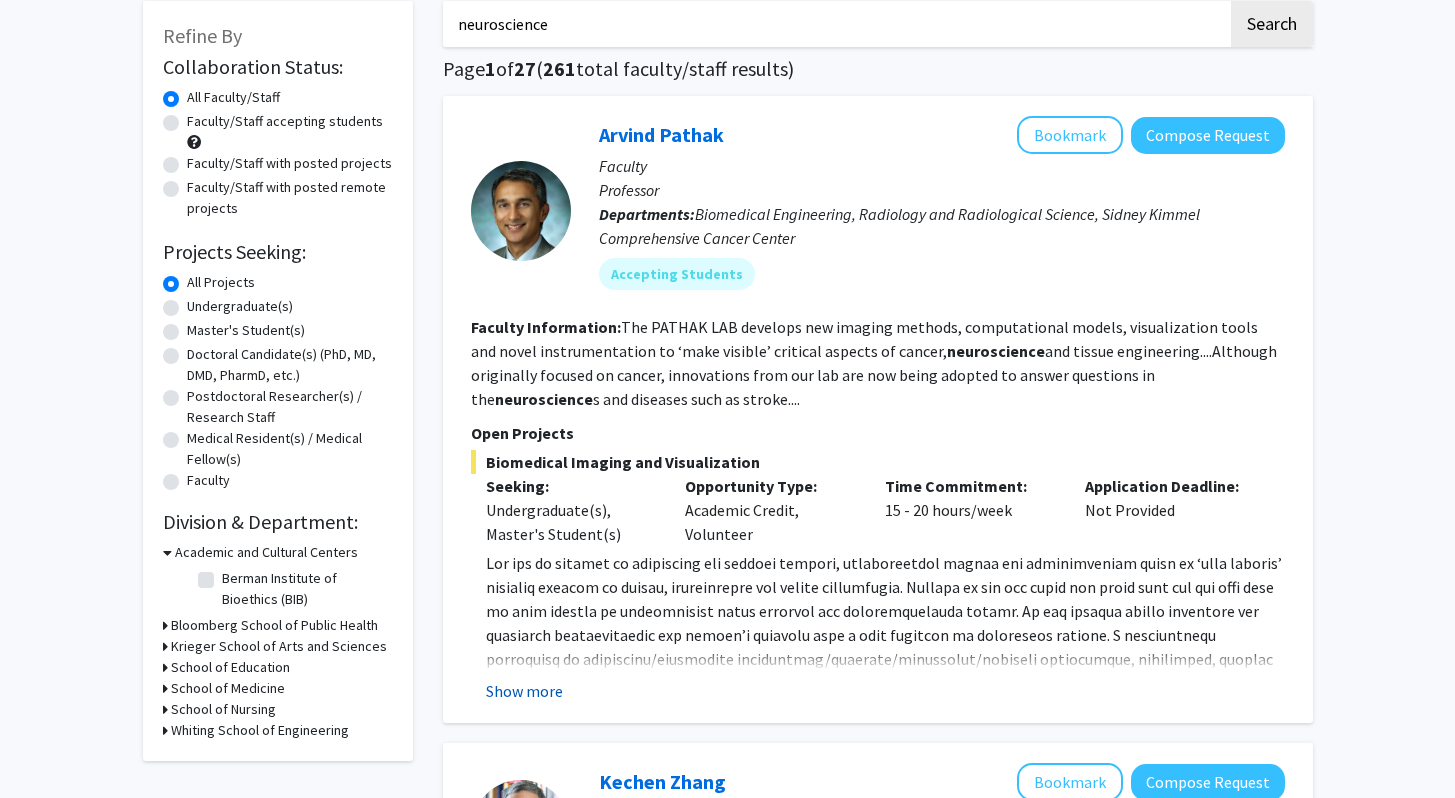 click on "Show more" 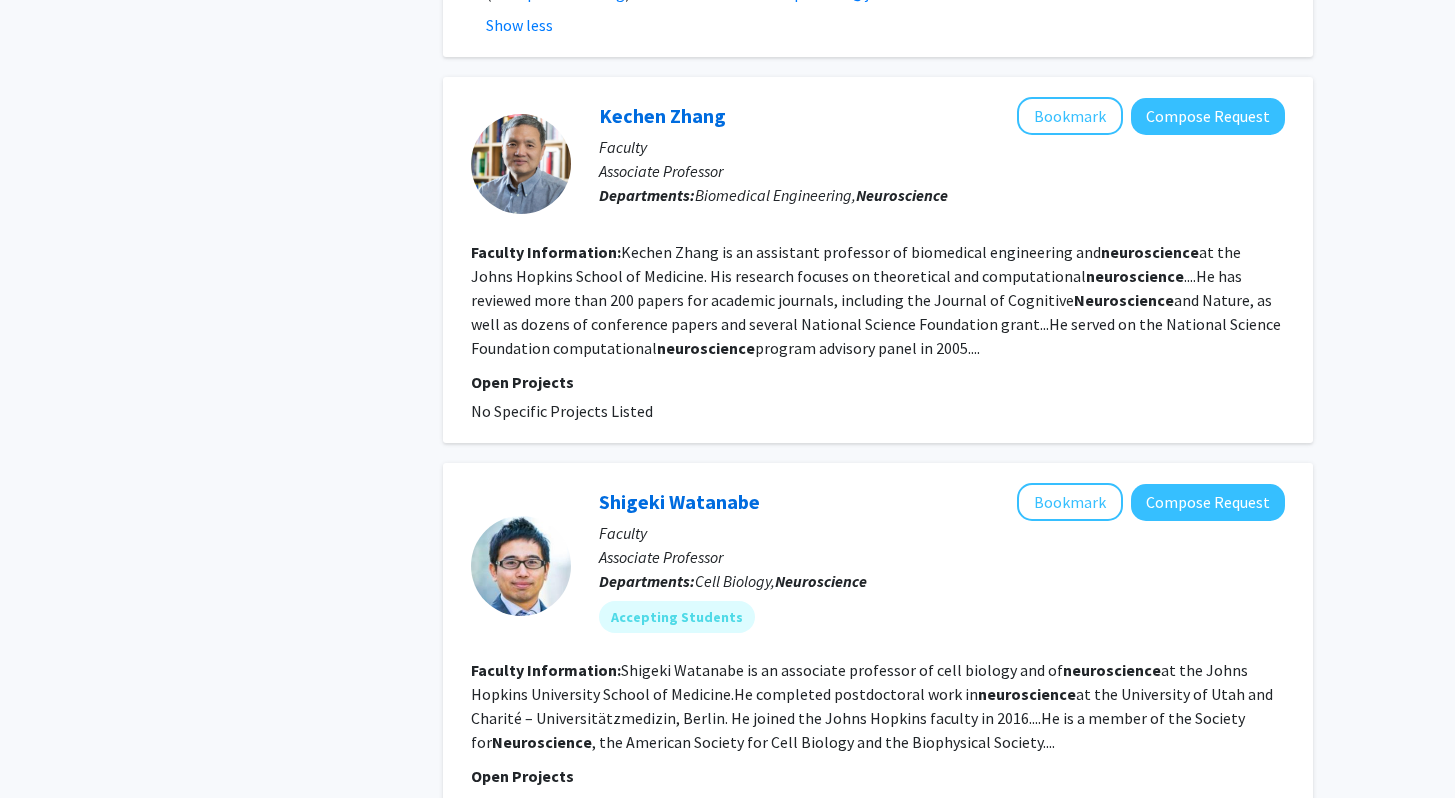 scroll, scrollTop: 894, scrollLeft: 0, axis: vertical 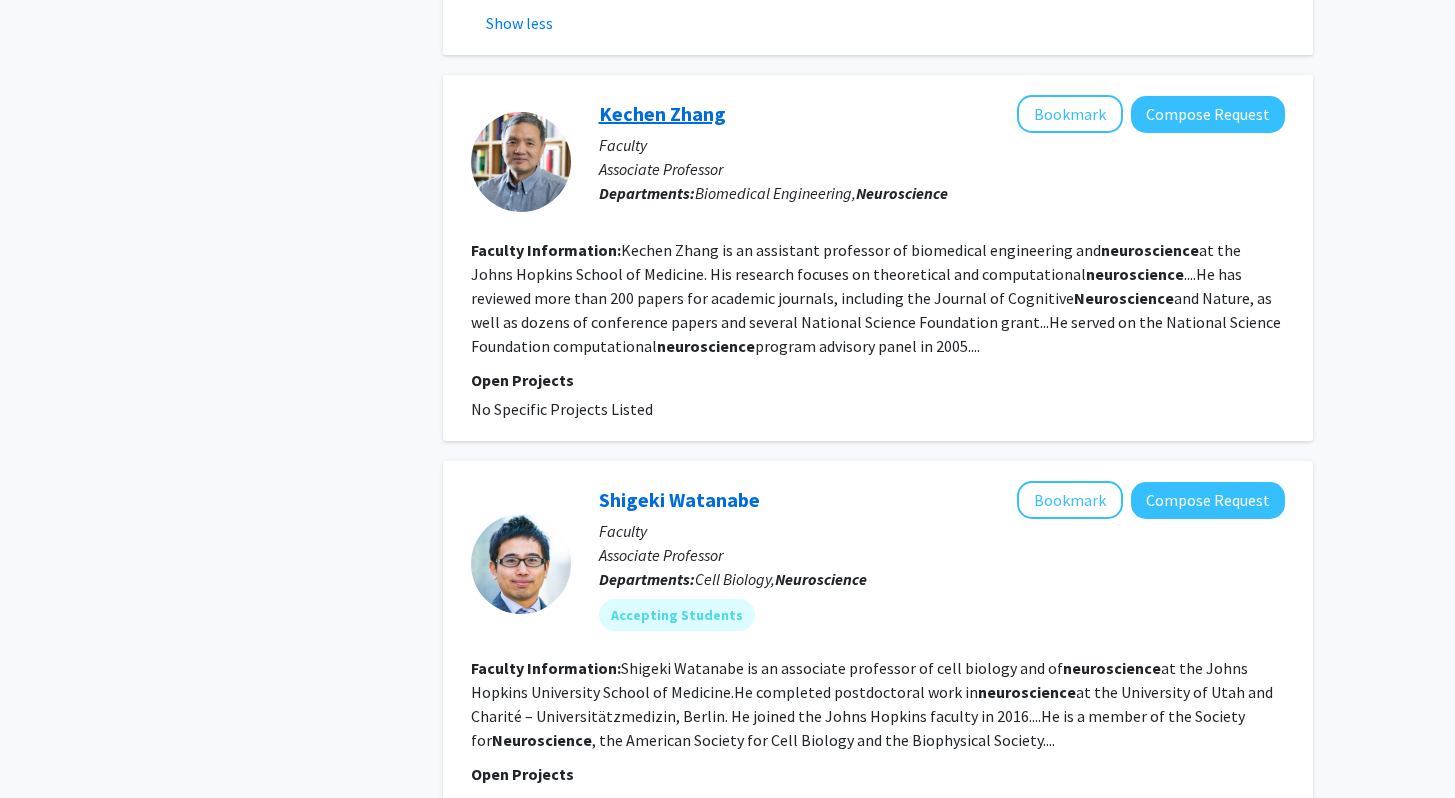 click on "Kechen Zhang" 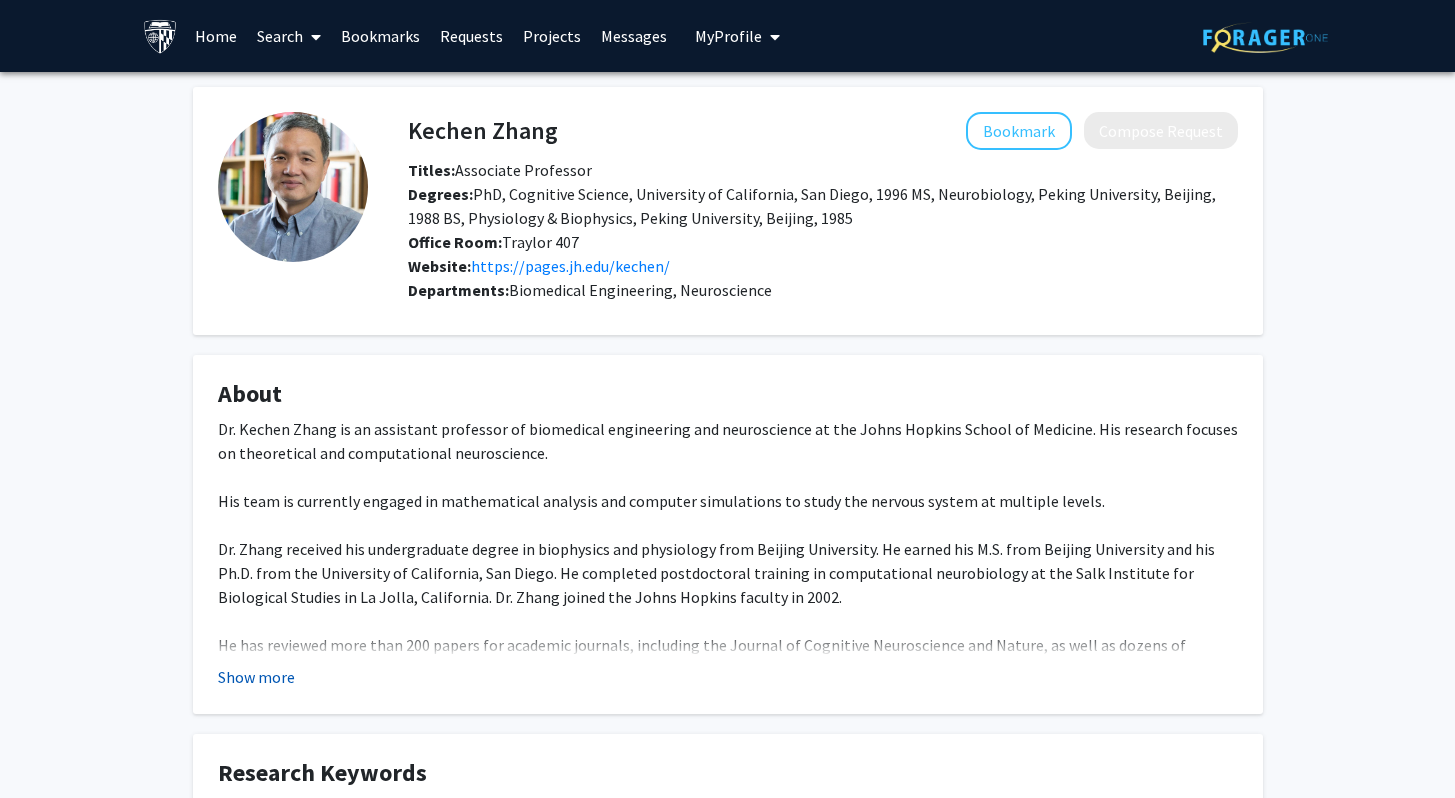 click on "Show more" 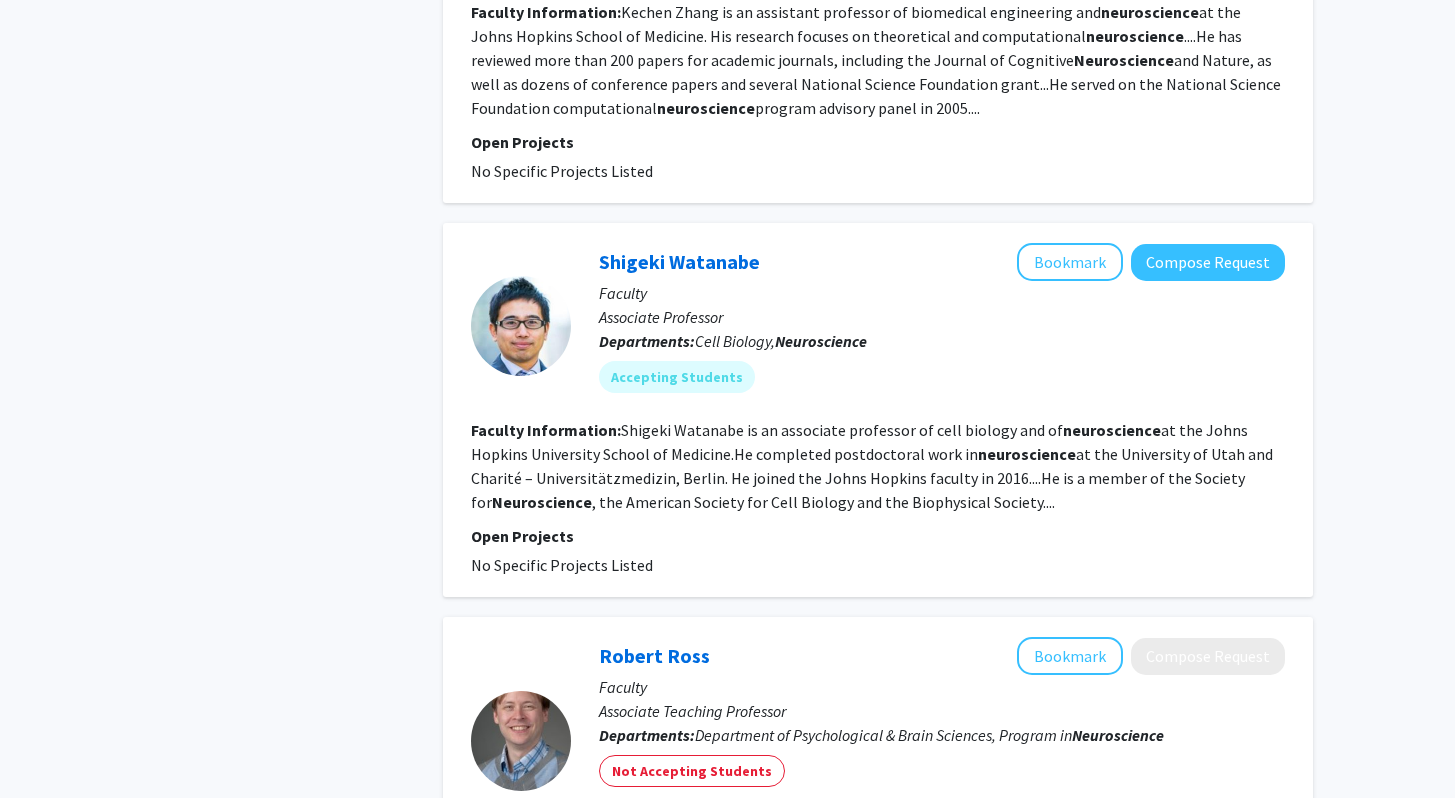 scroll, scrollTop: 1014, scrollLeft: 0, axis: vertical 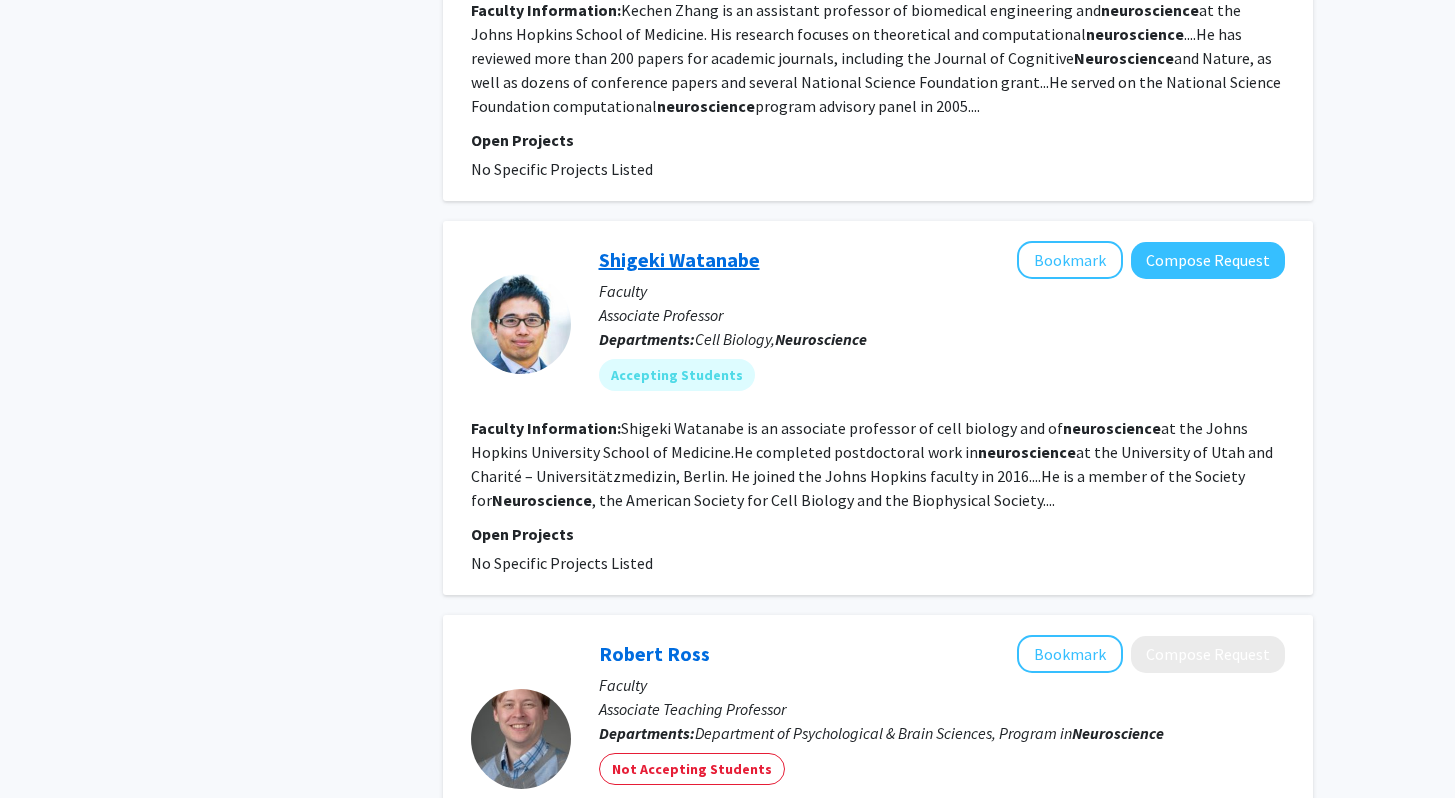 click on "Shigeki Watanabe" 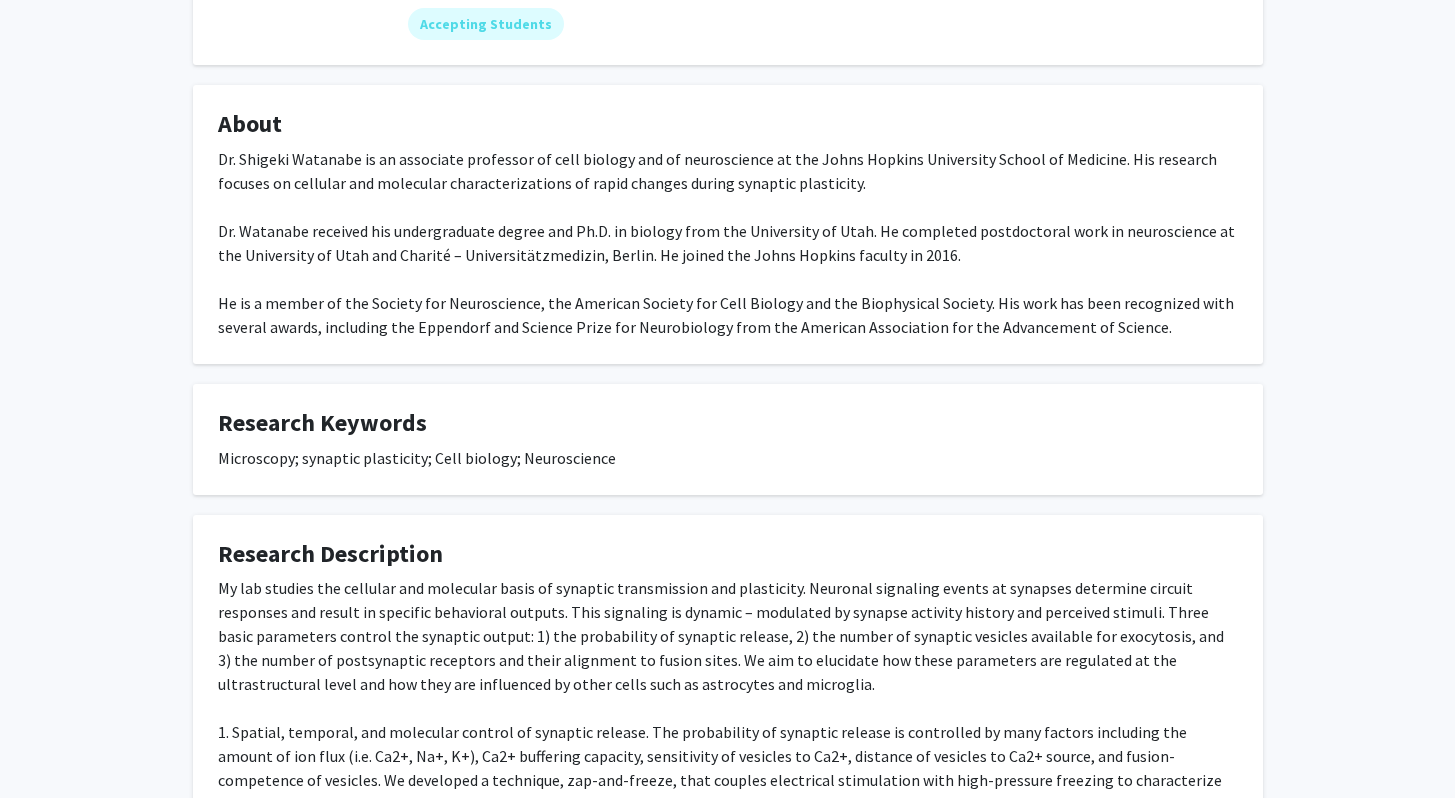 scroll, scrollTop: 478, scrollLeft: 0, axis: vertical 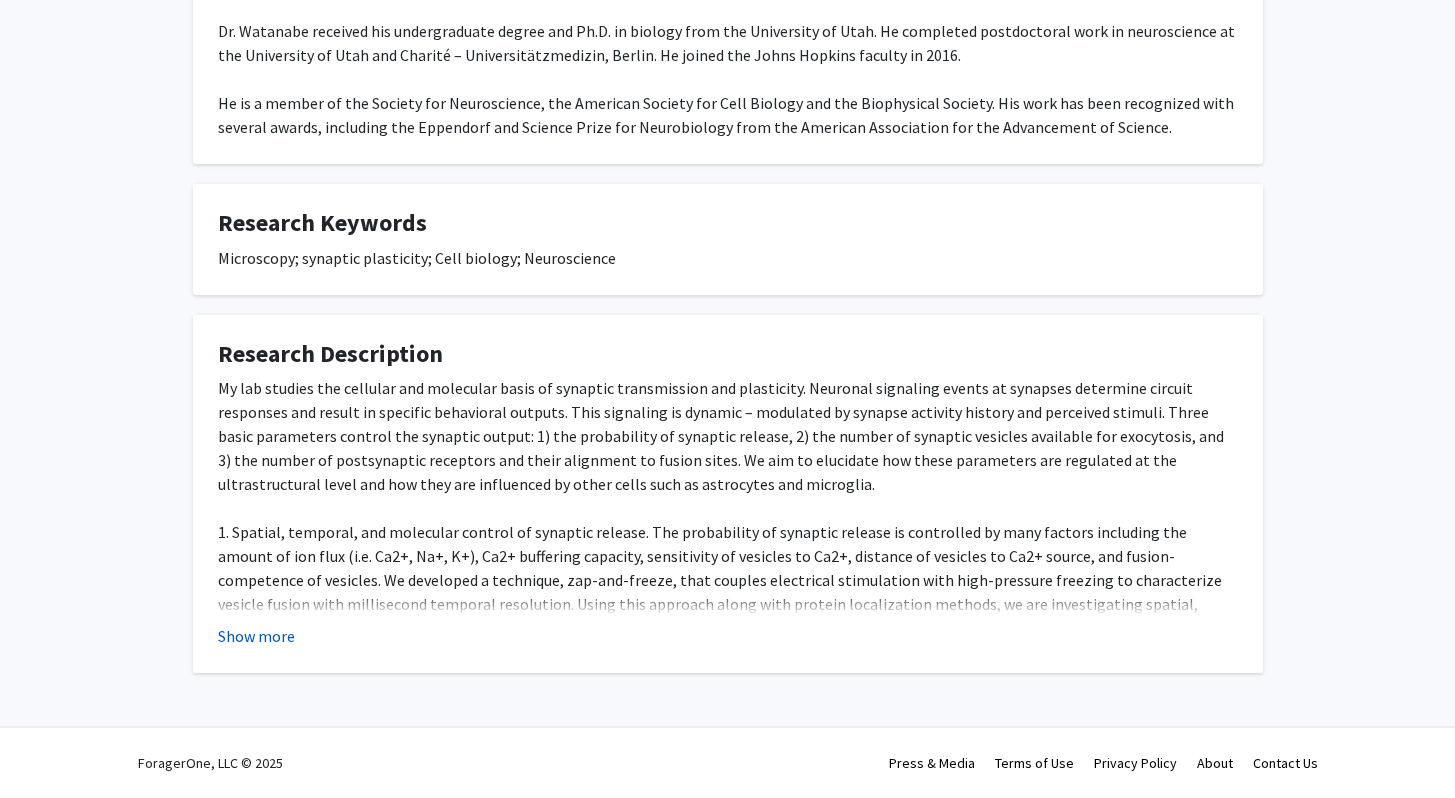click on "Show more" 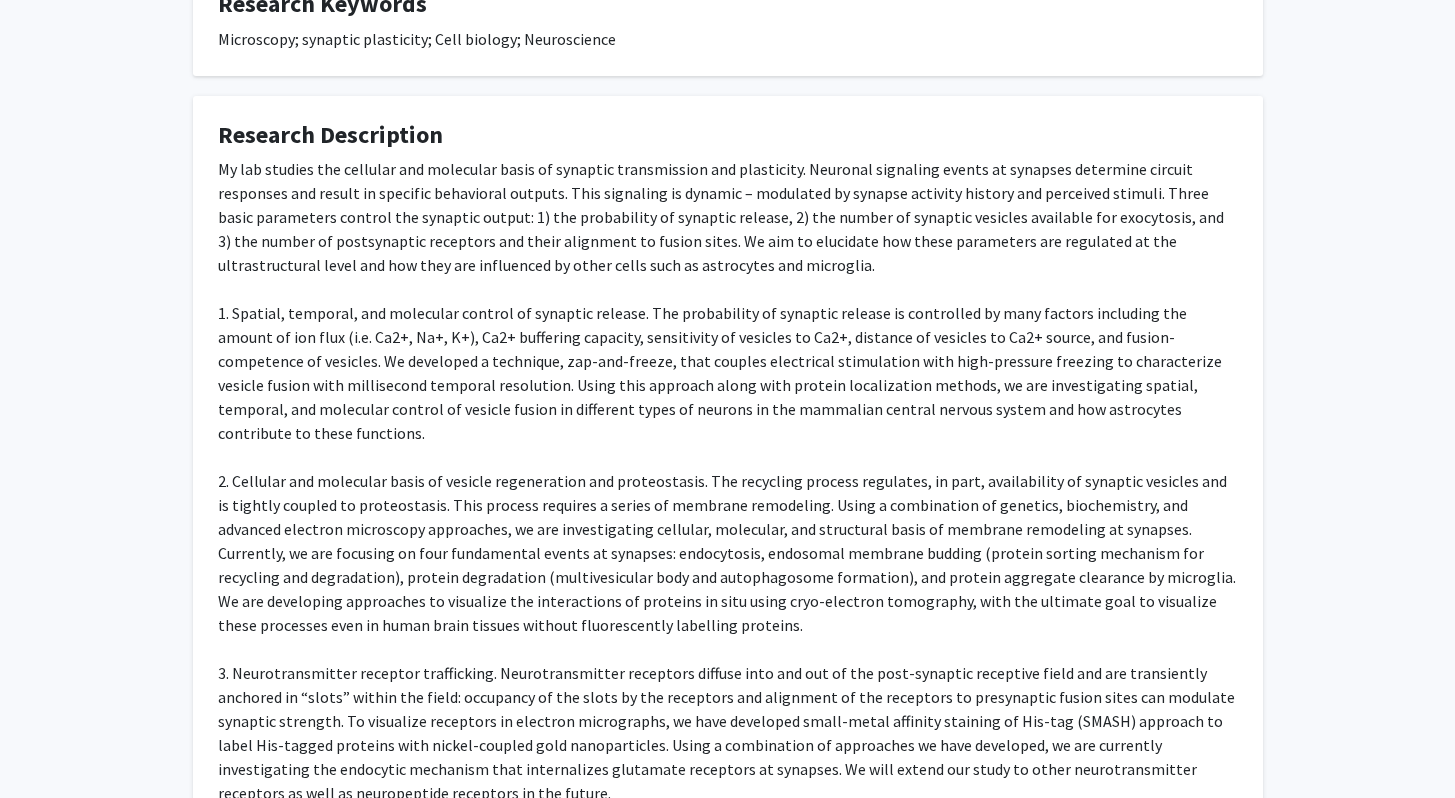 scroll, scrollTop: 0, scrollLeft: 0, axis: both 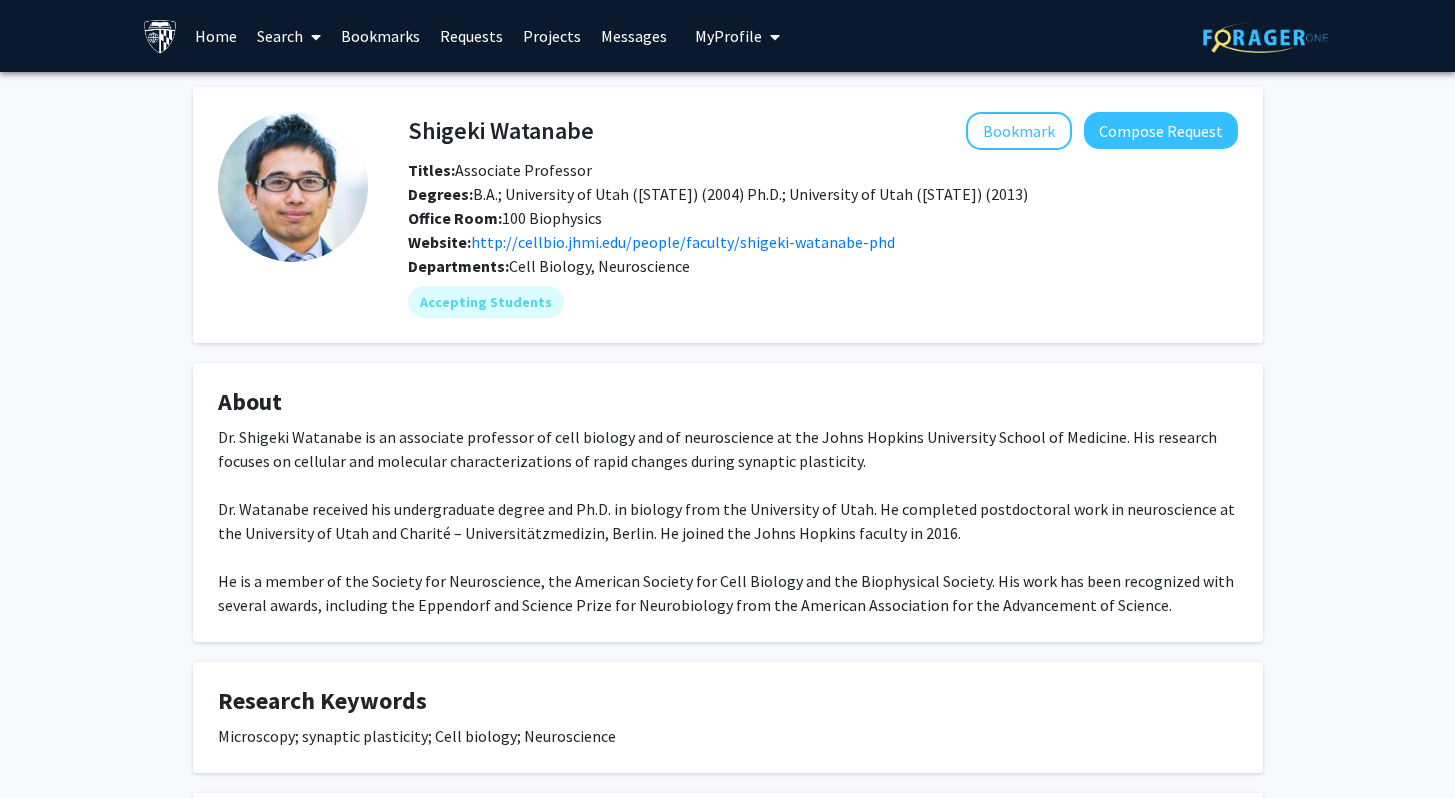 click on "Bookmarks" at bounding box center [380, 36] 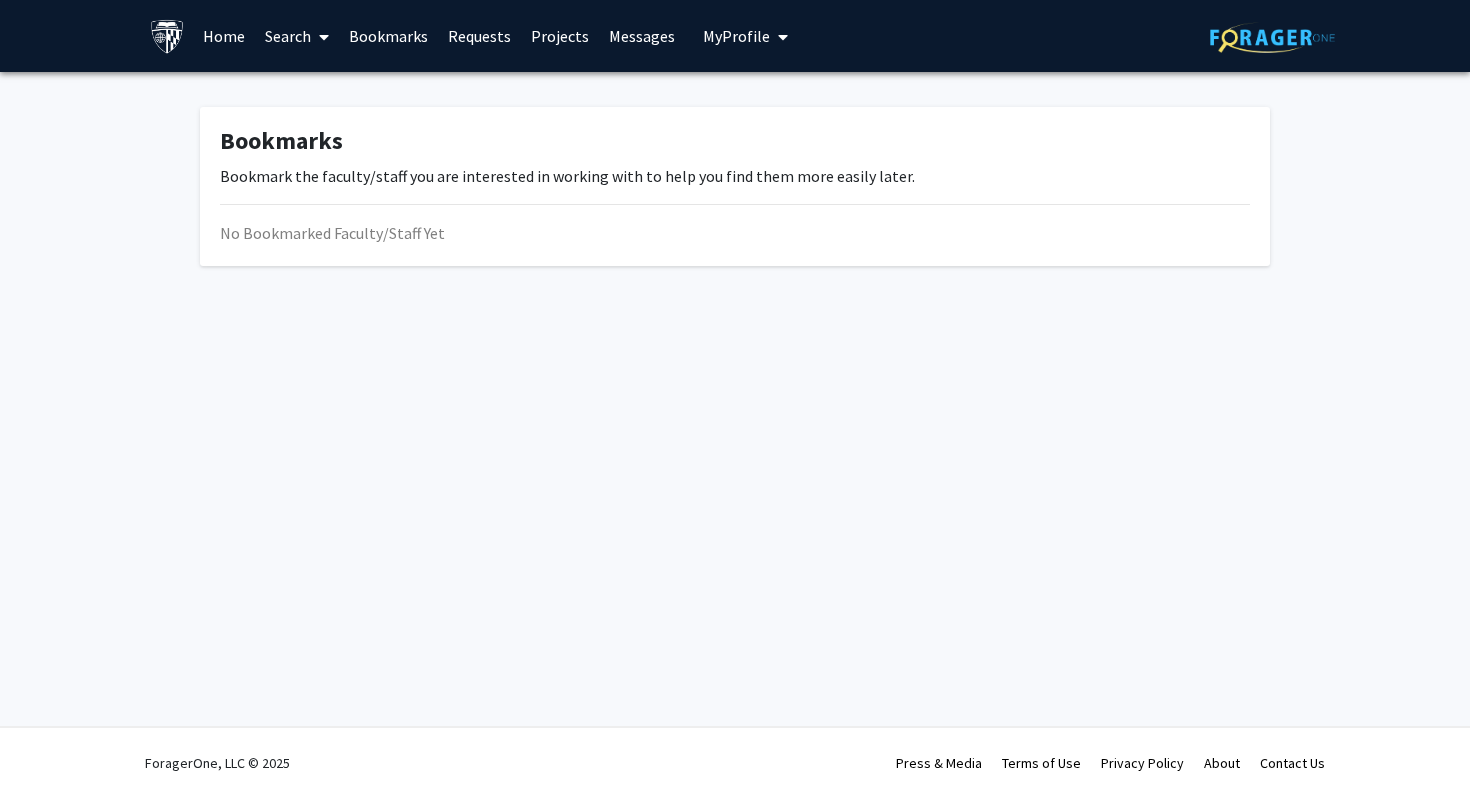 click on "Requests" at bounding box center (479, 36) 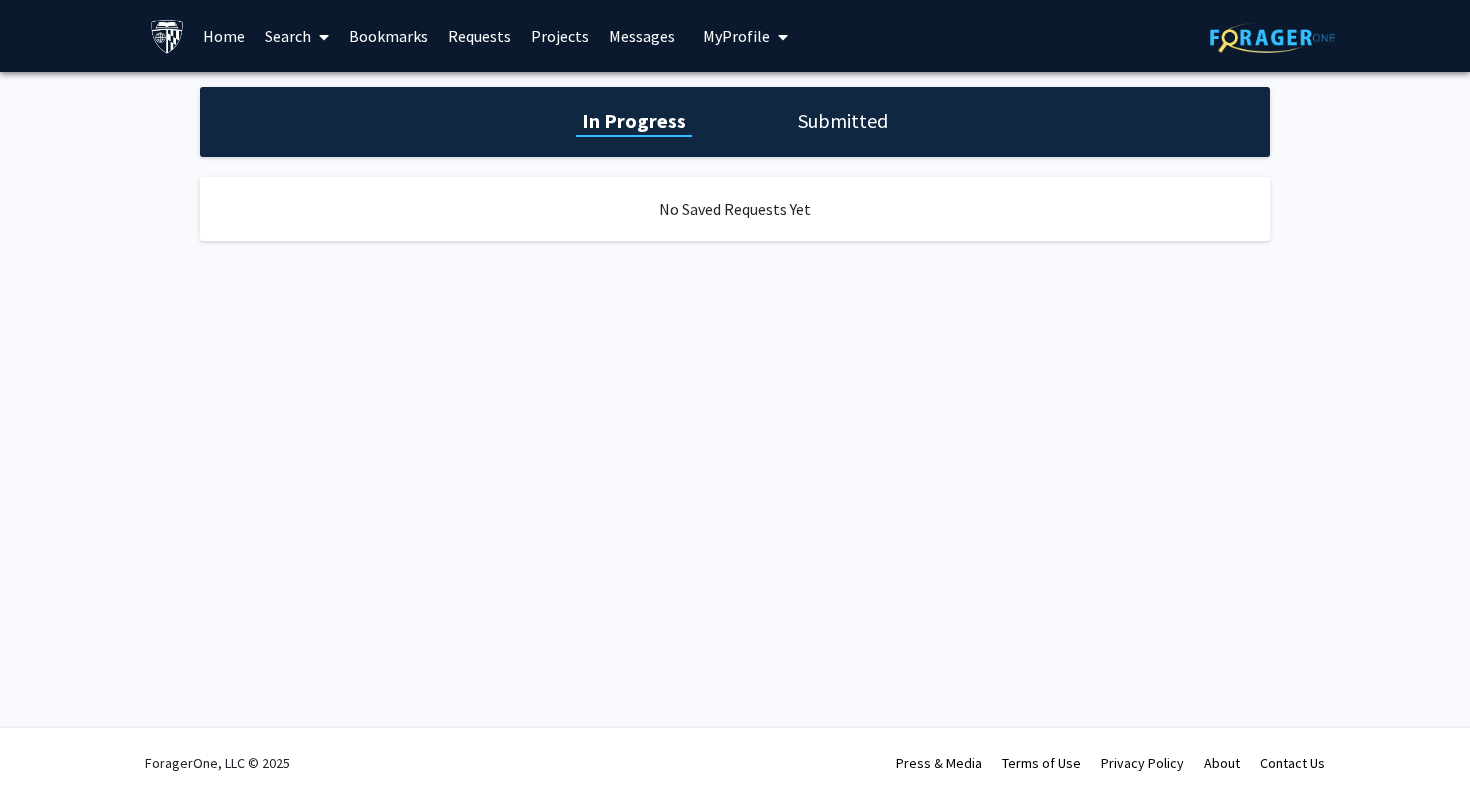 click on "Submitted" 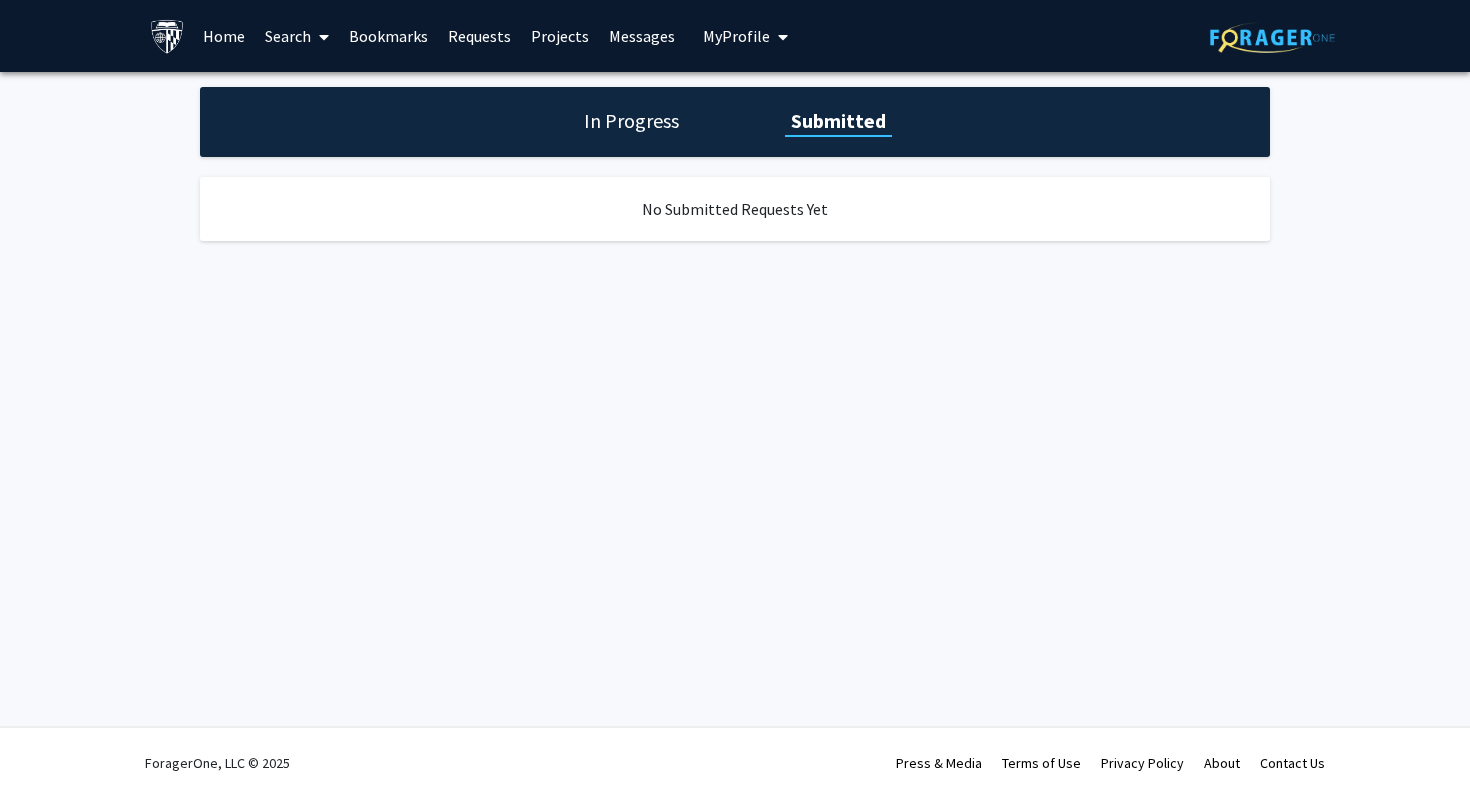 click on "Projects" at bounding box center [560, 36] 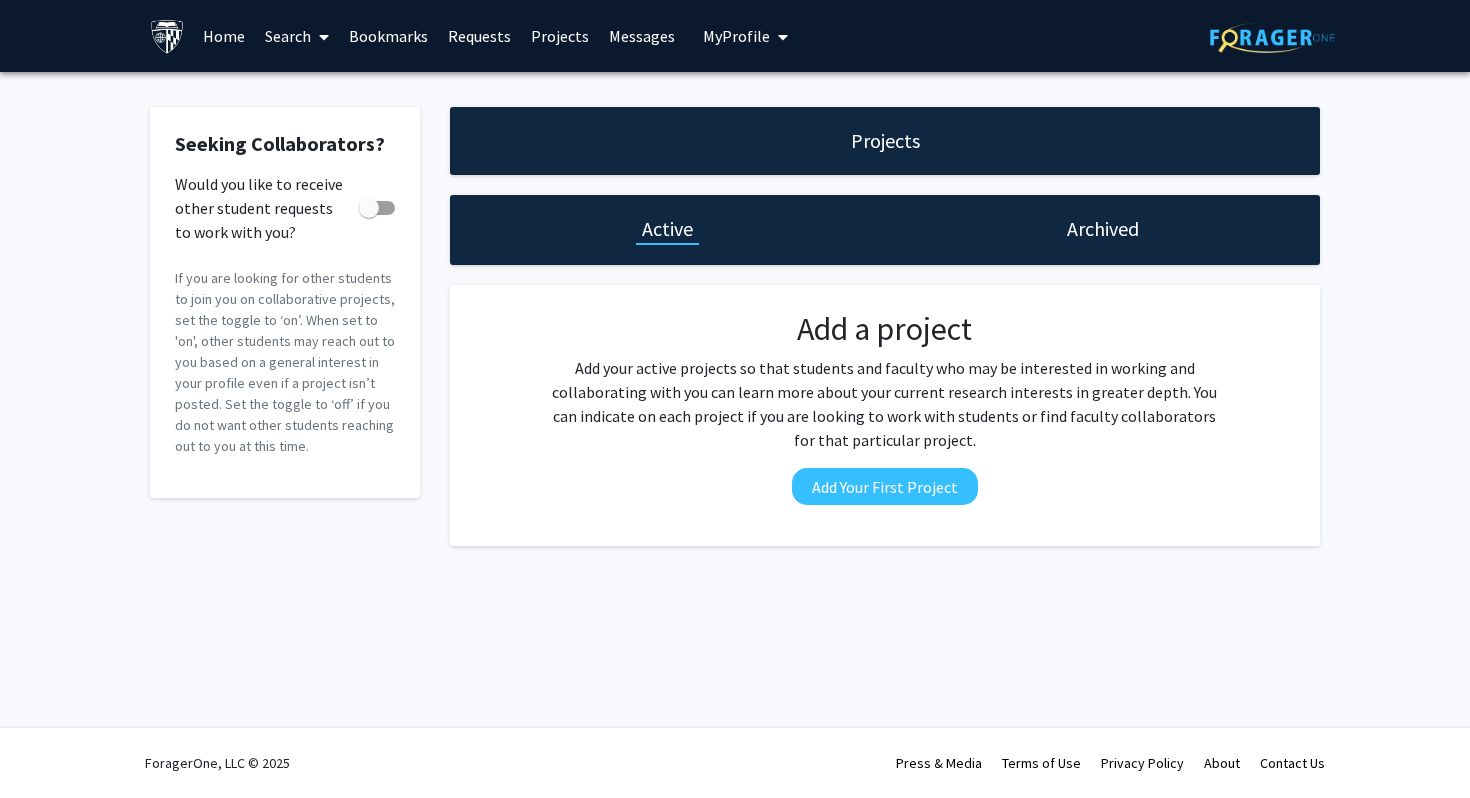 click on "Requests" at bounding box center (479, 36) 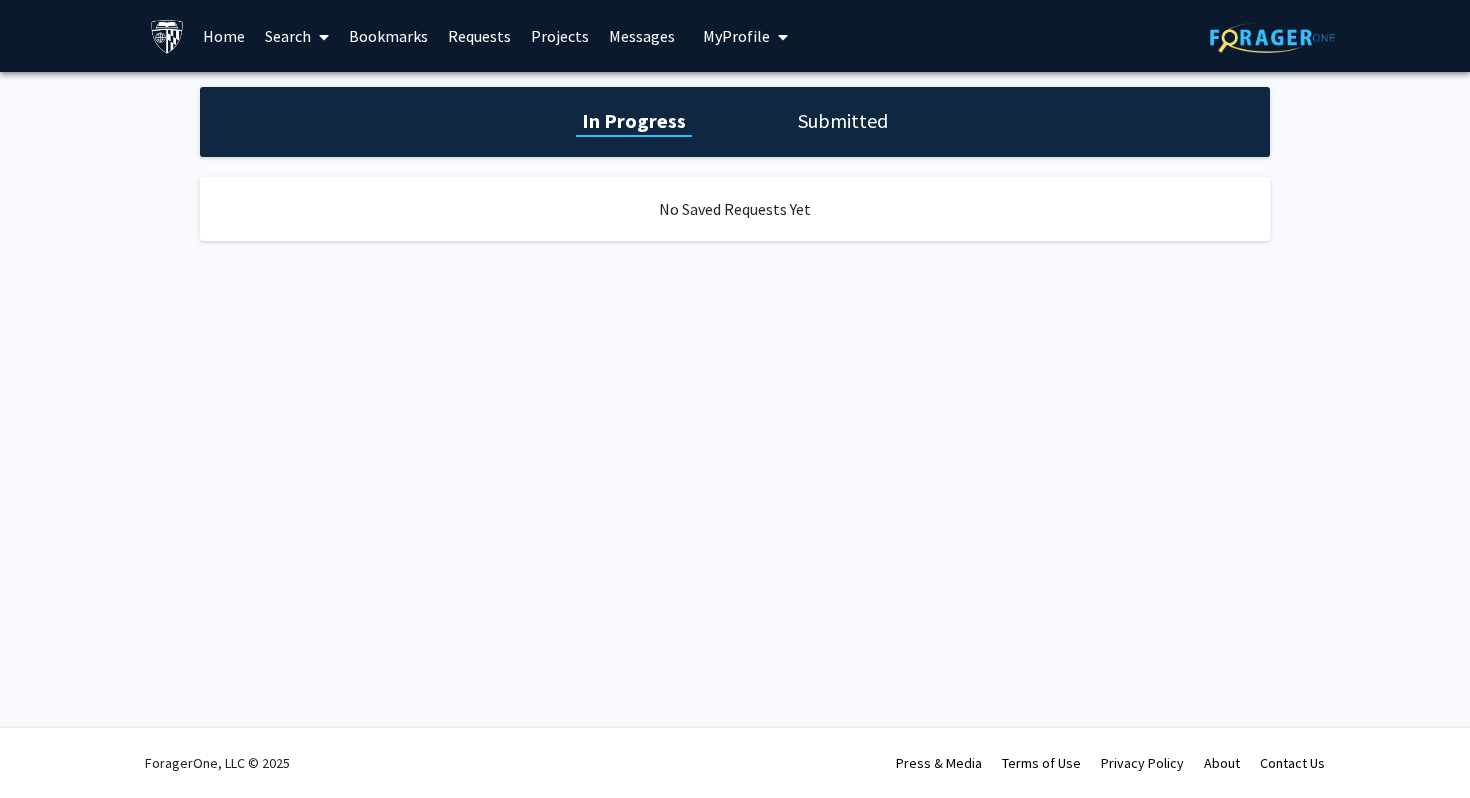 click on "Home" at bounding box center (224, 36) 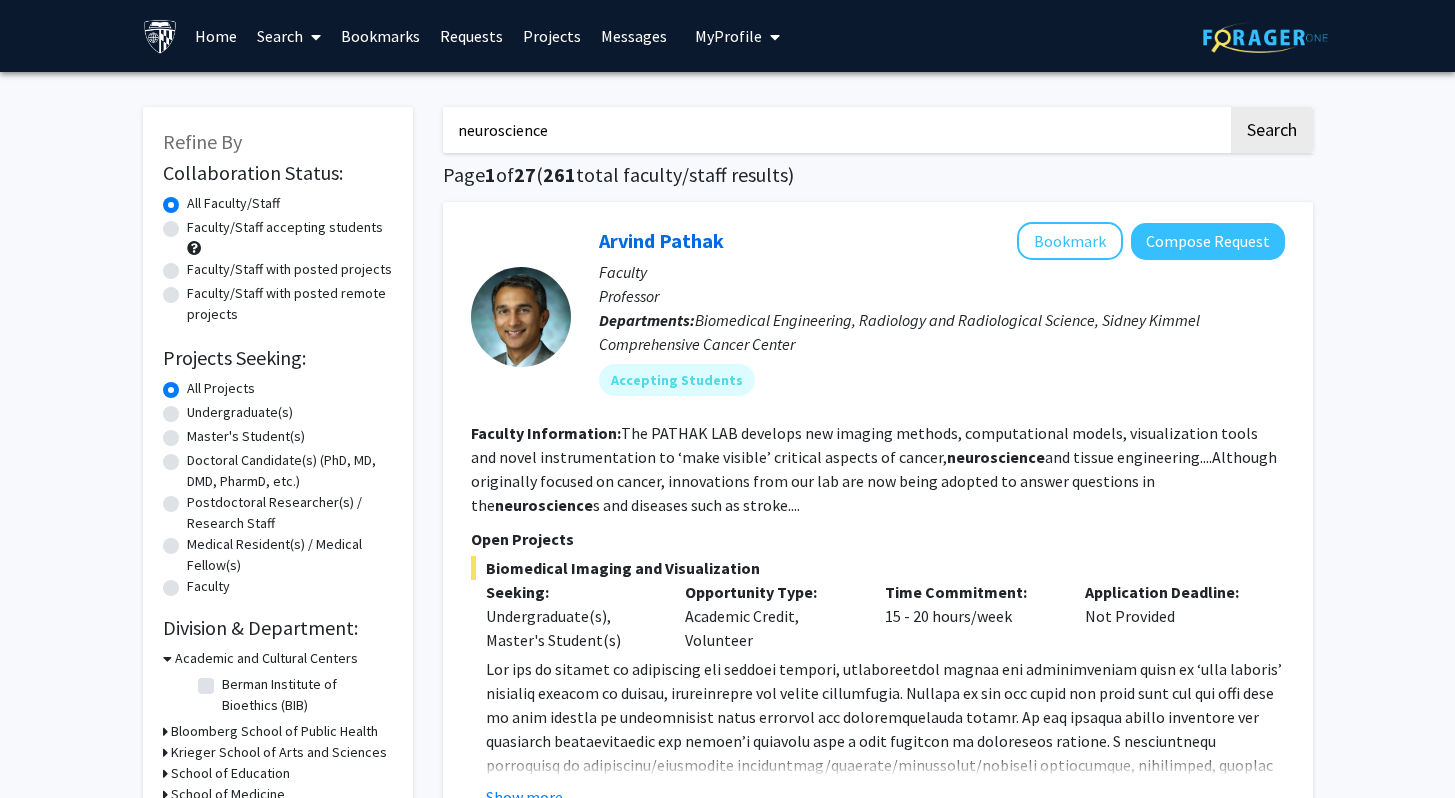 scroll, scrollTop: 79, scrollLeft: 0, axis: vertical 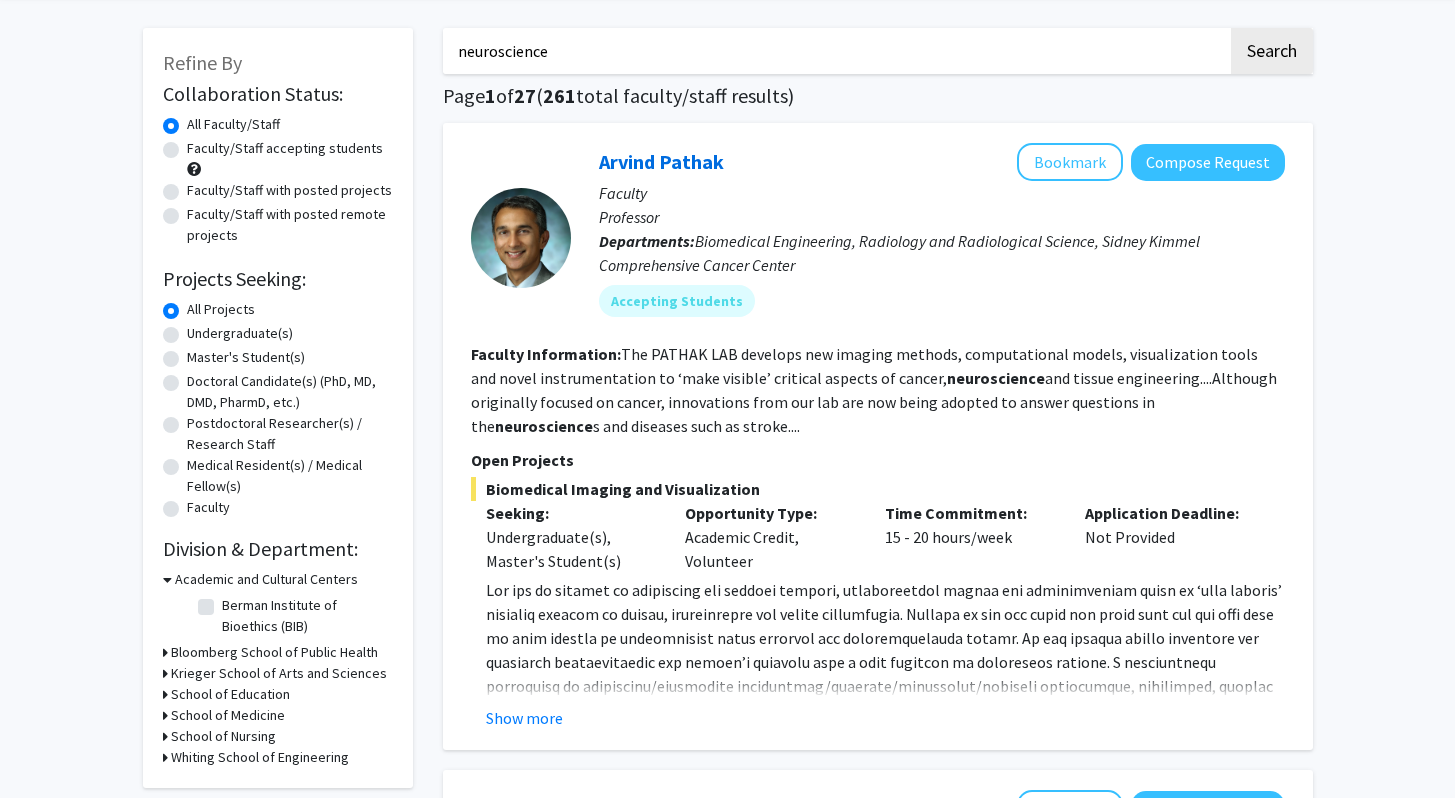 click on "Faculty/Staff accepting students" 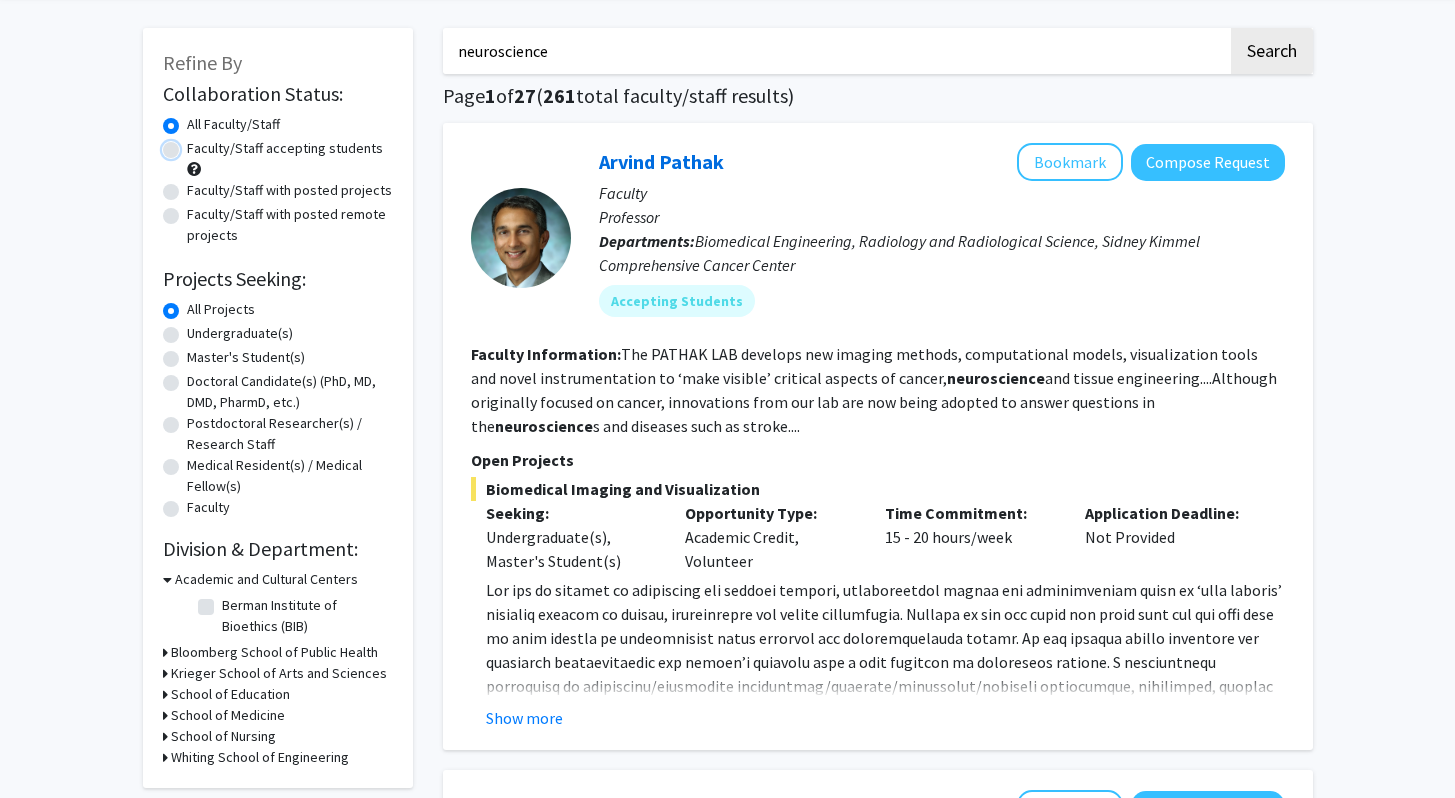 click on "Faculty/Staff accepting students" at bounding box center [193, 144] 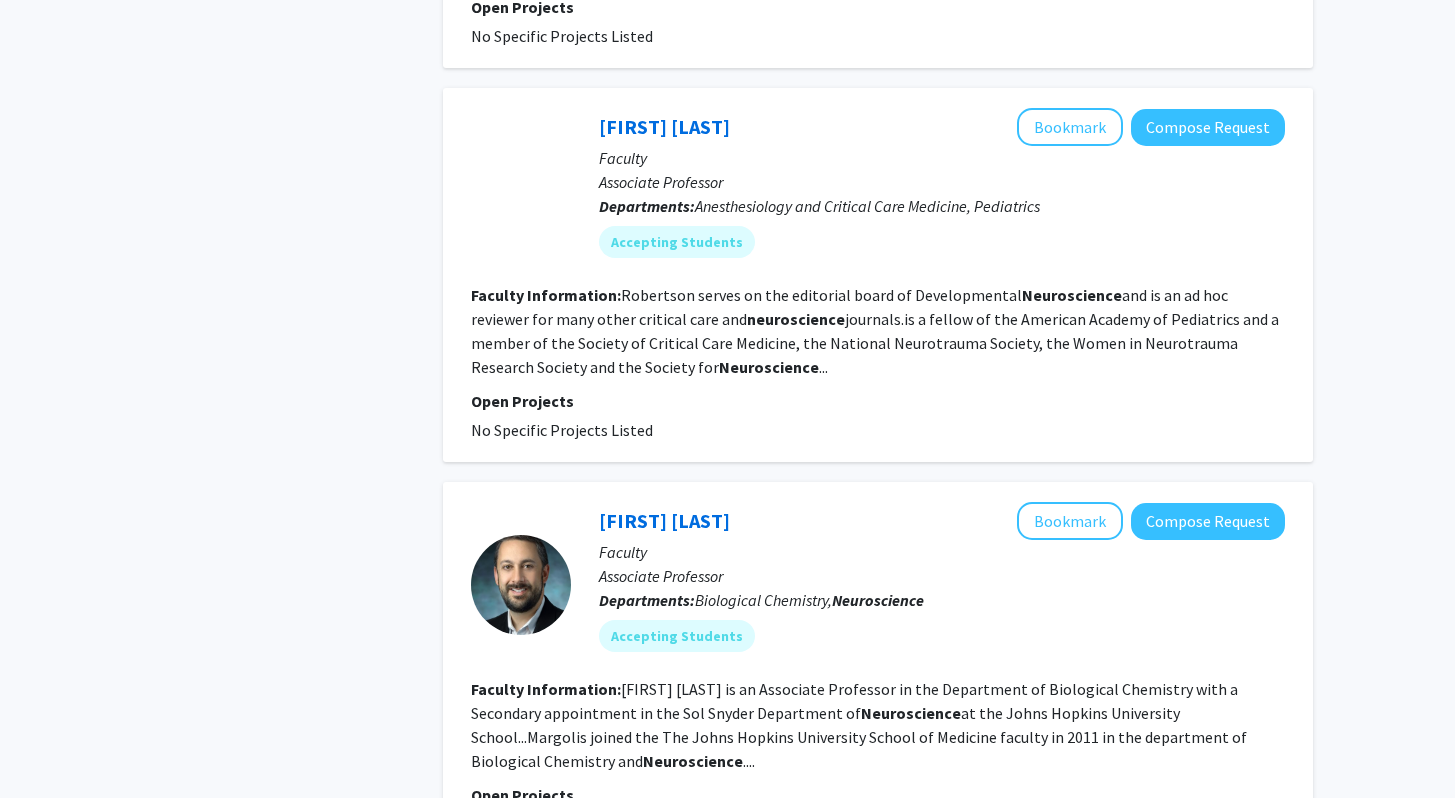 scroll, scrollTop: 2964, scrollLeft: 0, axis: vertical 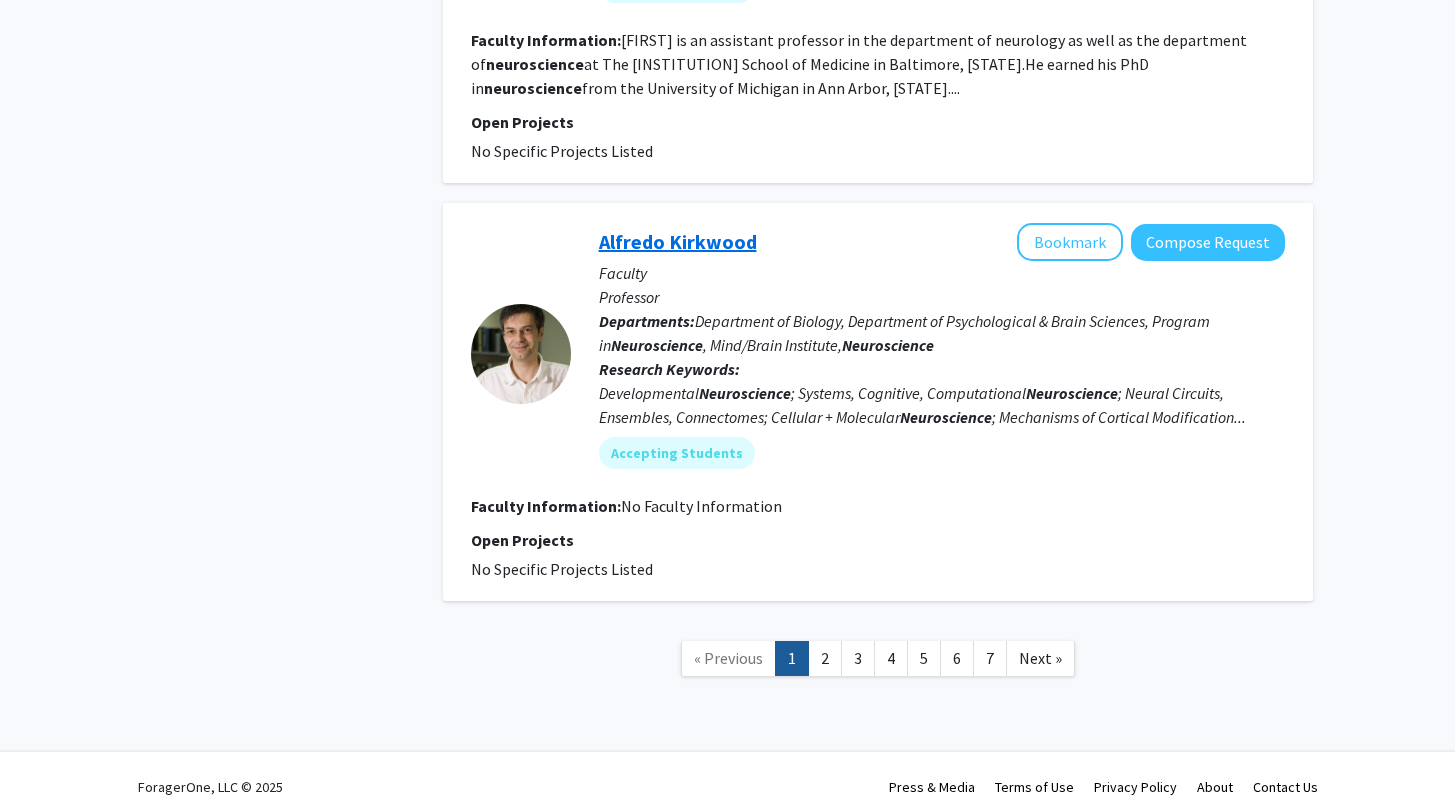 click on "Alfredo Kirkwood" 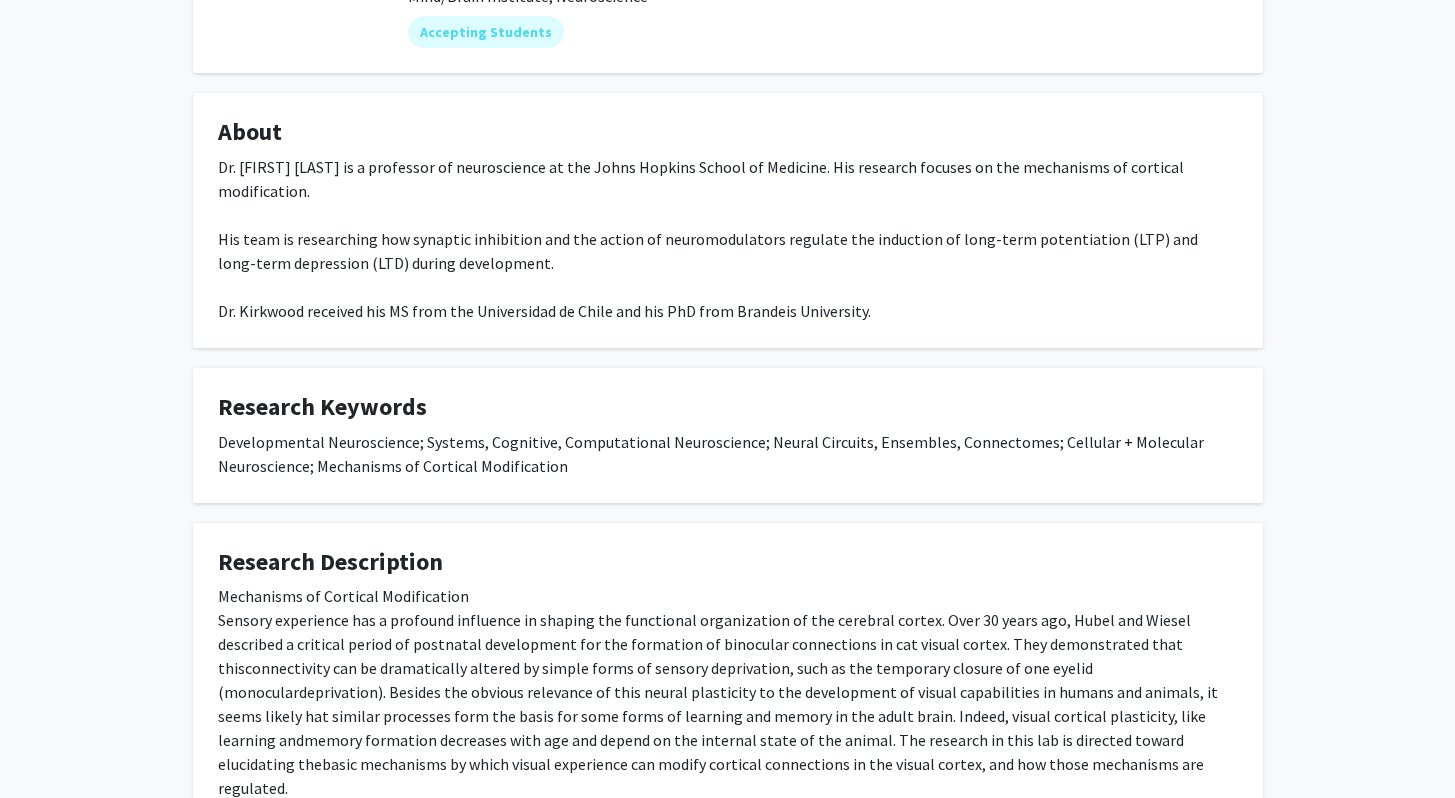 scroll, scrollTop: 502, scrollLeft: 0, axis: vertical 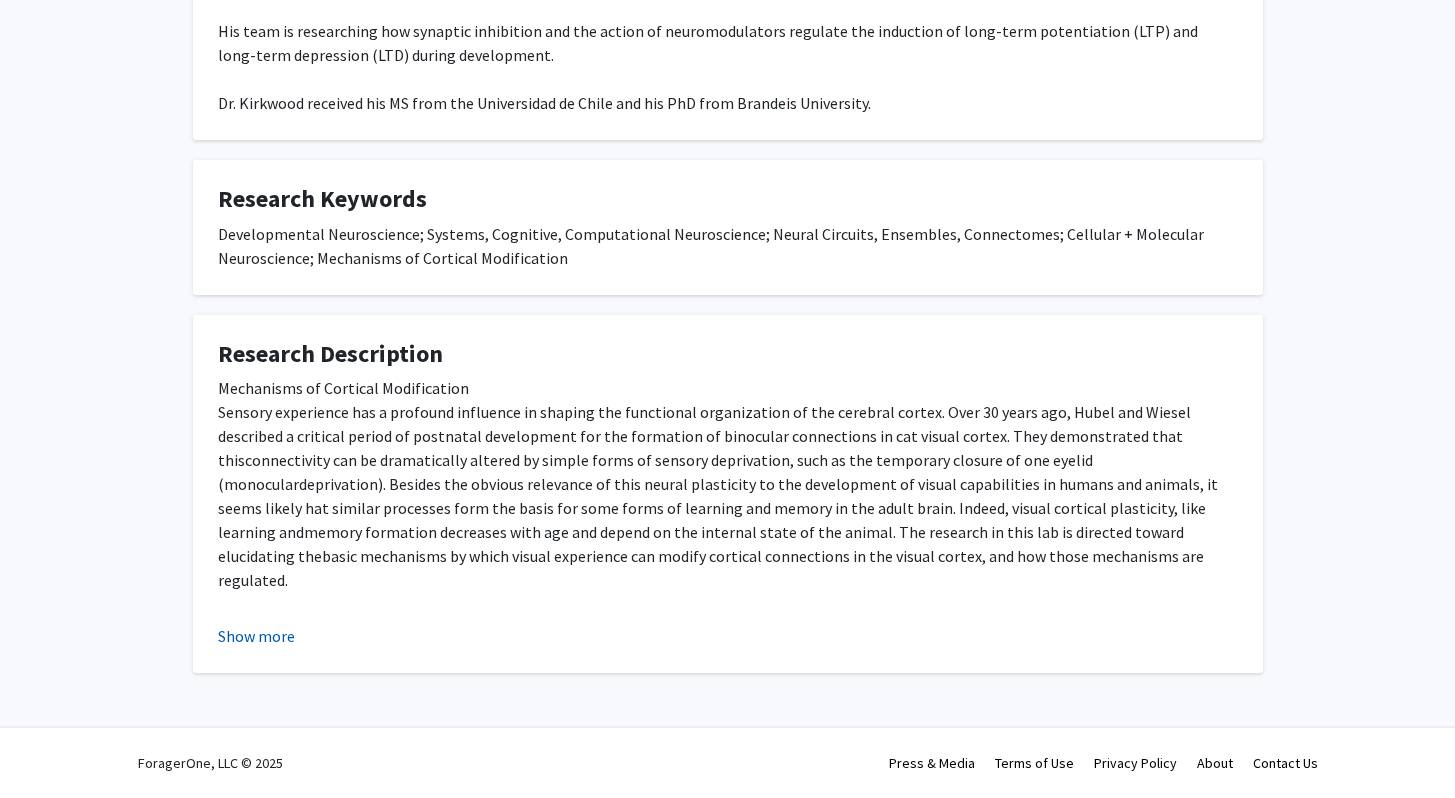 click on "Show more" 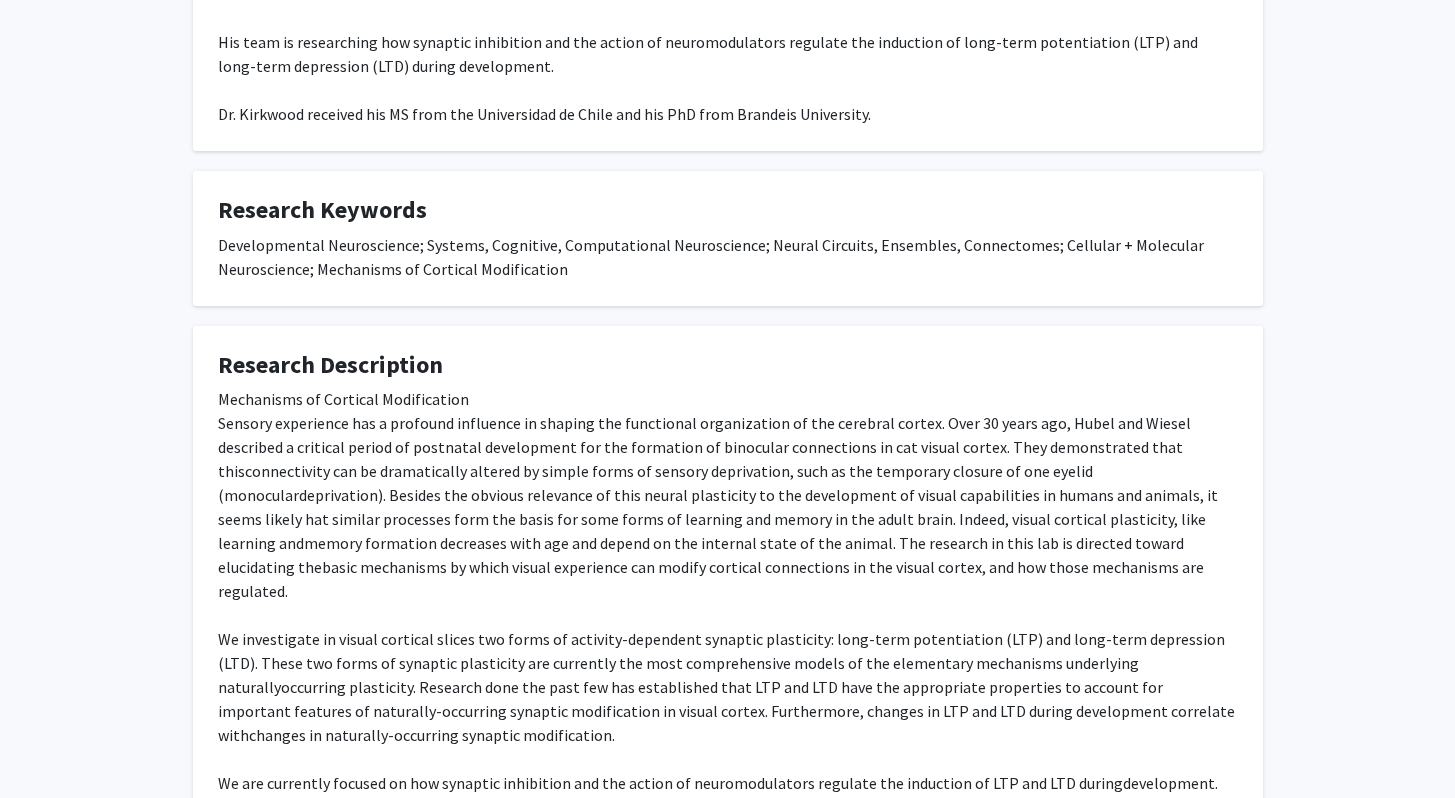 scroll, scrollTop: 0, scrollLeft: 0, axis: both 